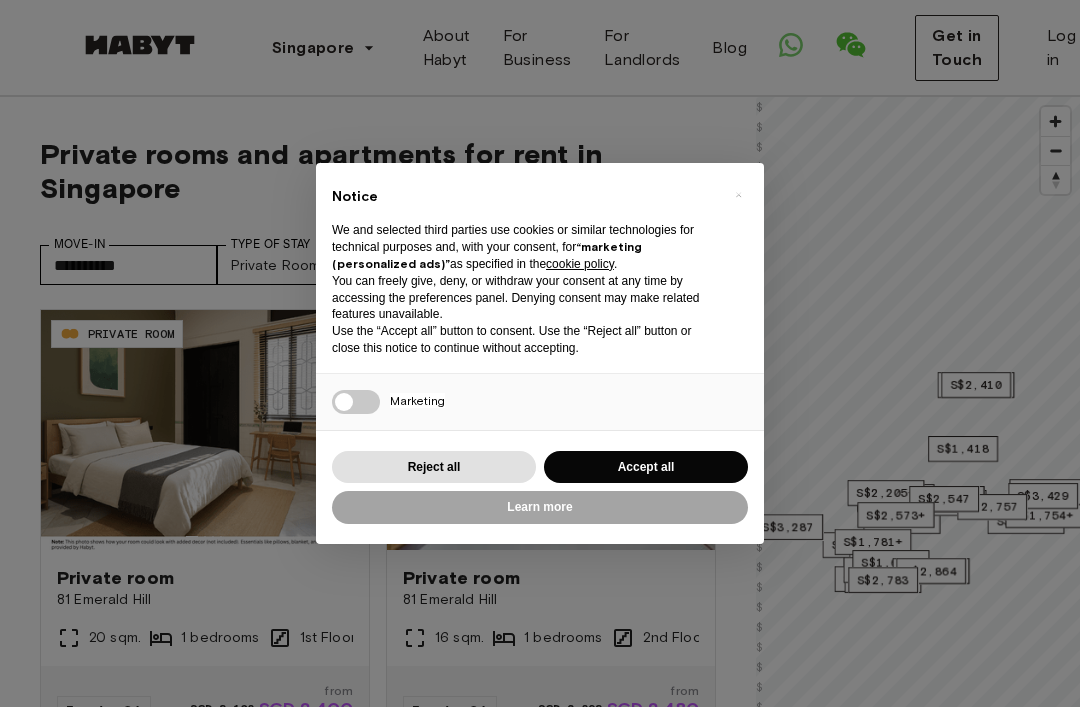 scroll, scrollTop: 0, scrollLeft: 0, axis: both 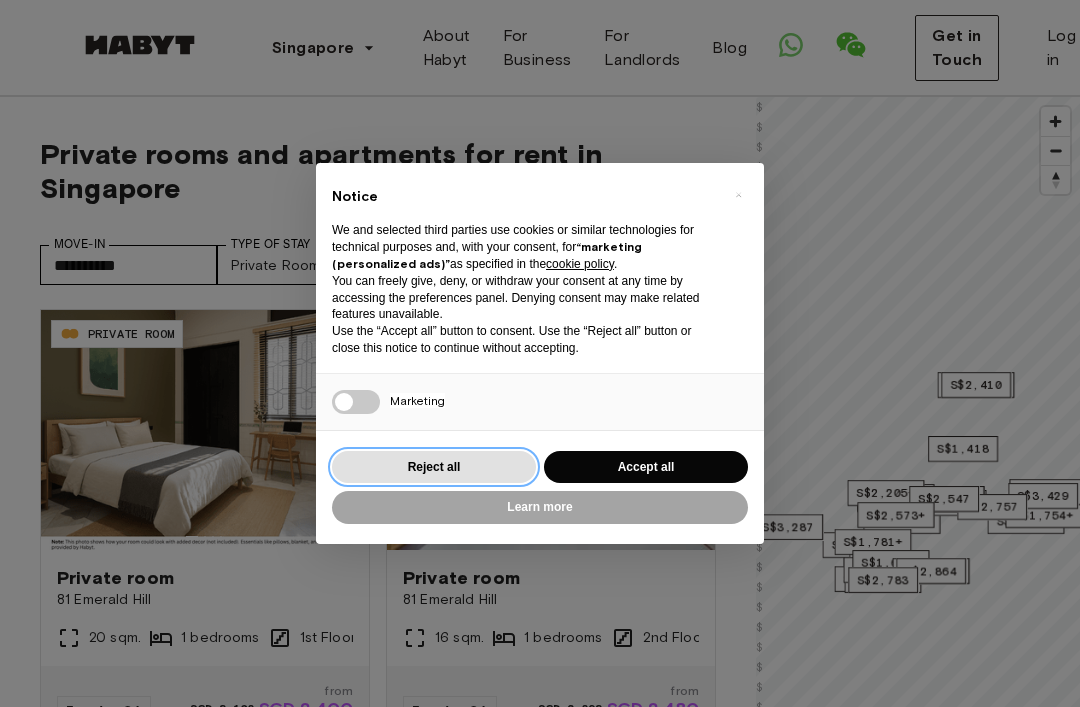 click on "Reject all" at bounding box center (434, 467) 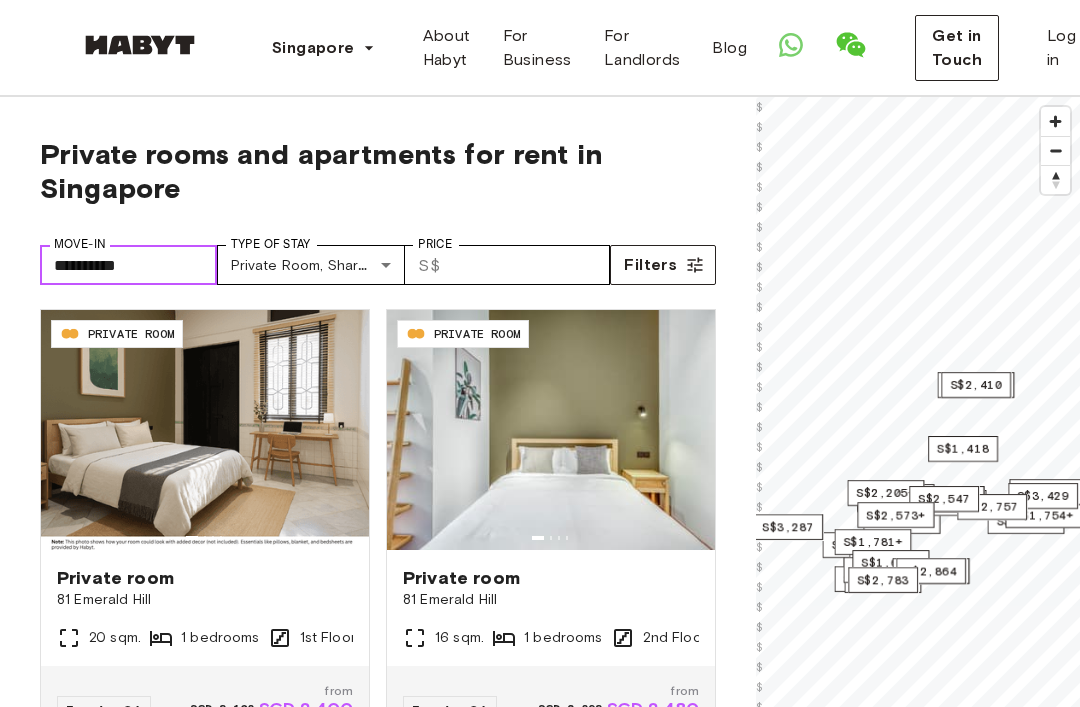 click on "**********" at bounding box center (128, 265) 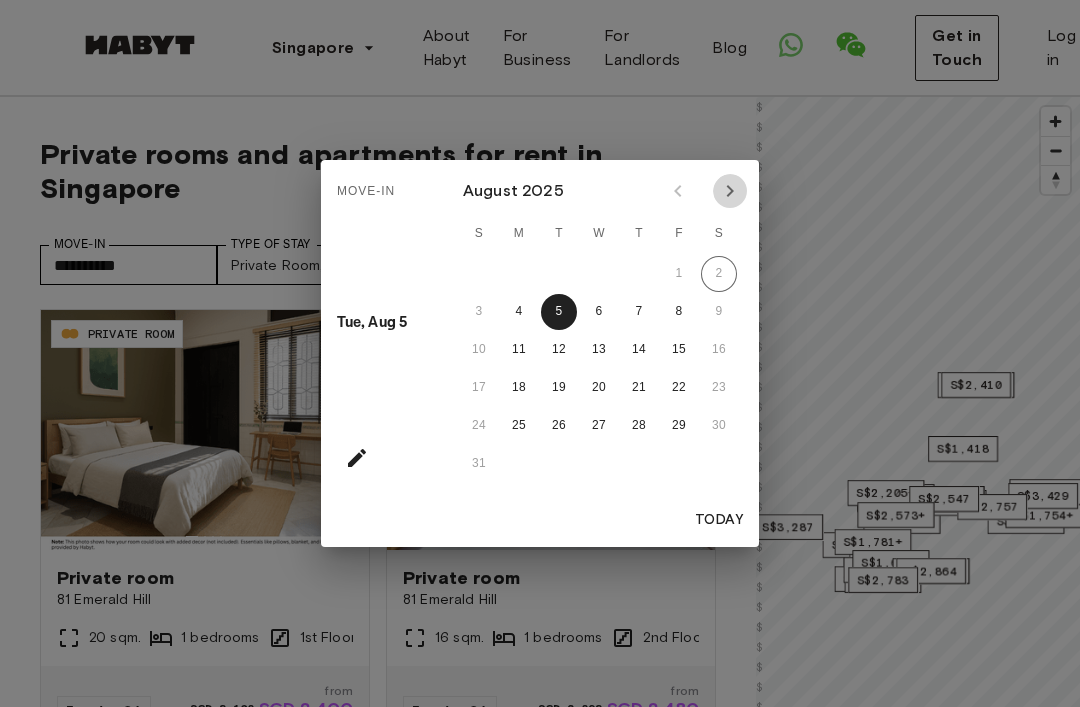 click 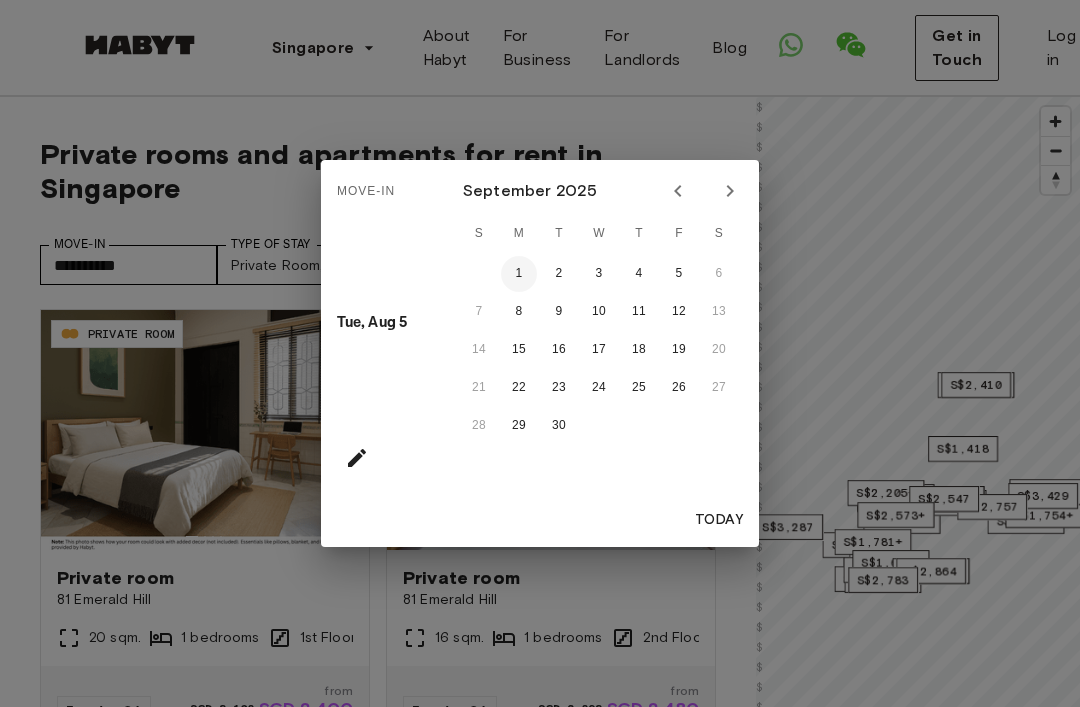 click on "1" at bounding box center (519, 274) 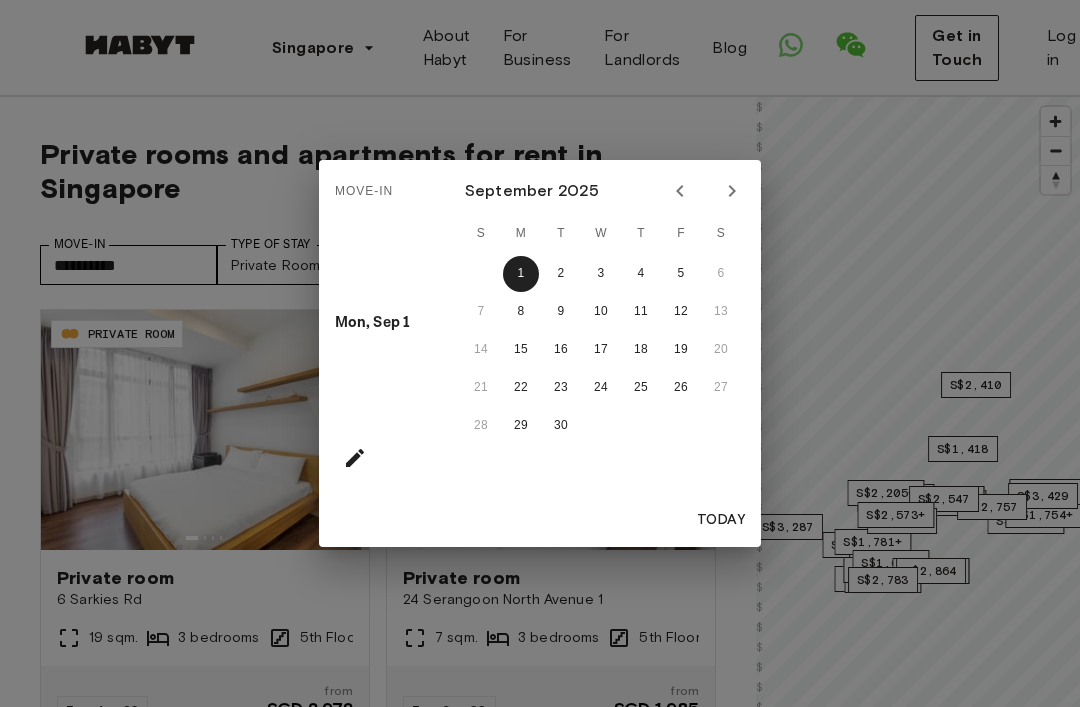 click on "Move-In Mon, Sep 1 September 2025 S M T W T F S 1 2 3 4 5 6 7 8 9 10 11 12 13 14 15 16 17 18 19 20 21 22 23 24 25 26 27 28 29 30 Today" at bounding box center [540, 353] 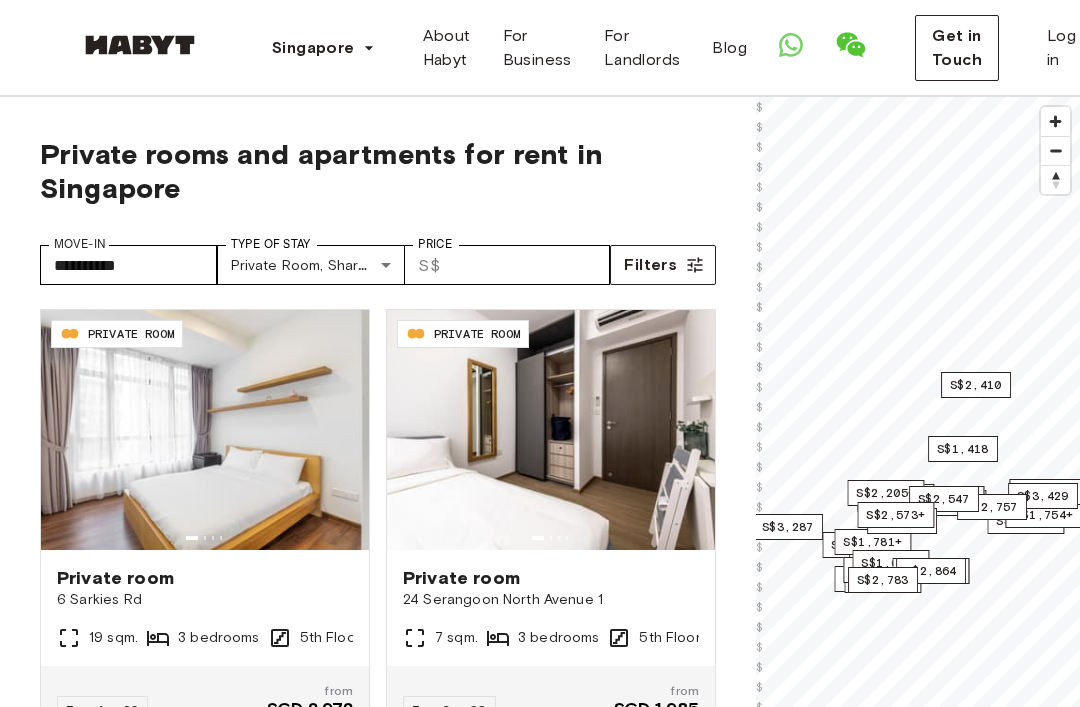 click on "**********" at bounding box center (540, 2467) 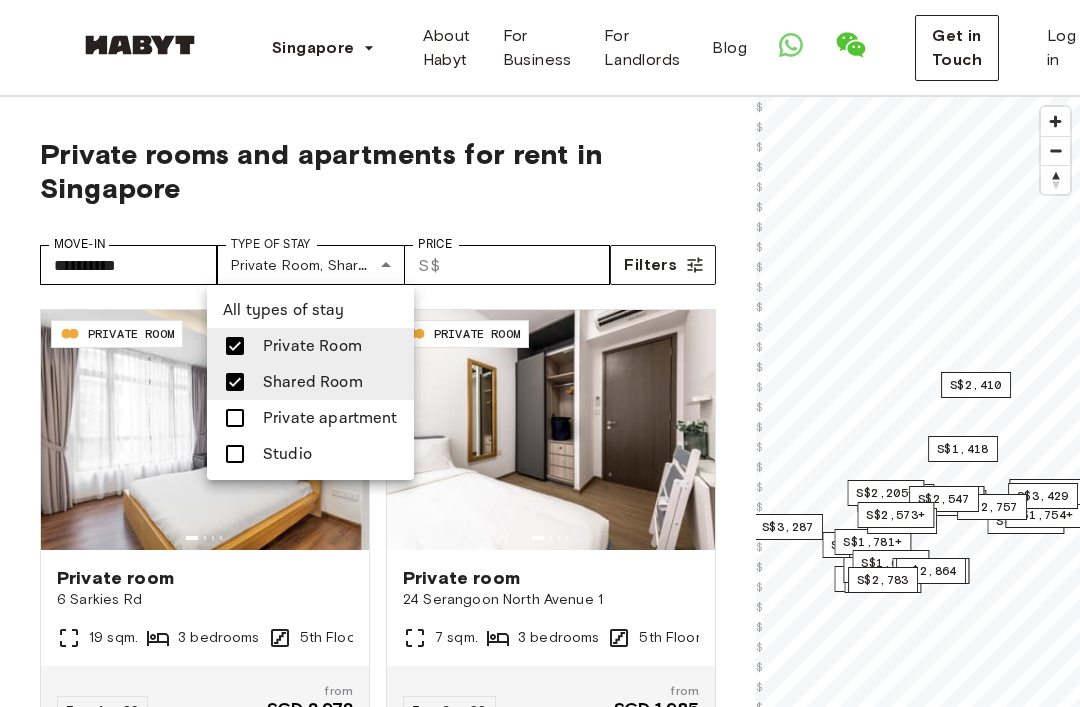 click at bounding box center (235, 418) 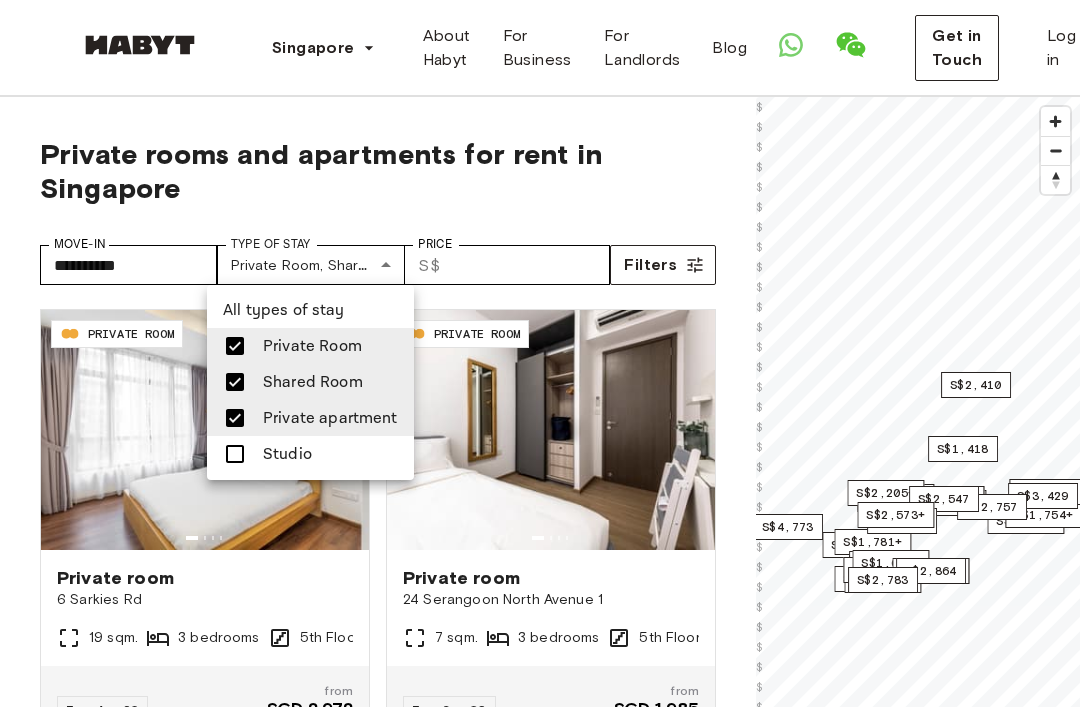 click at bounding box center [235, 454] 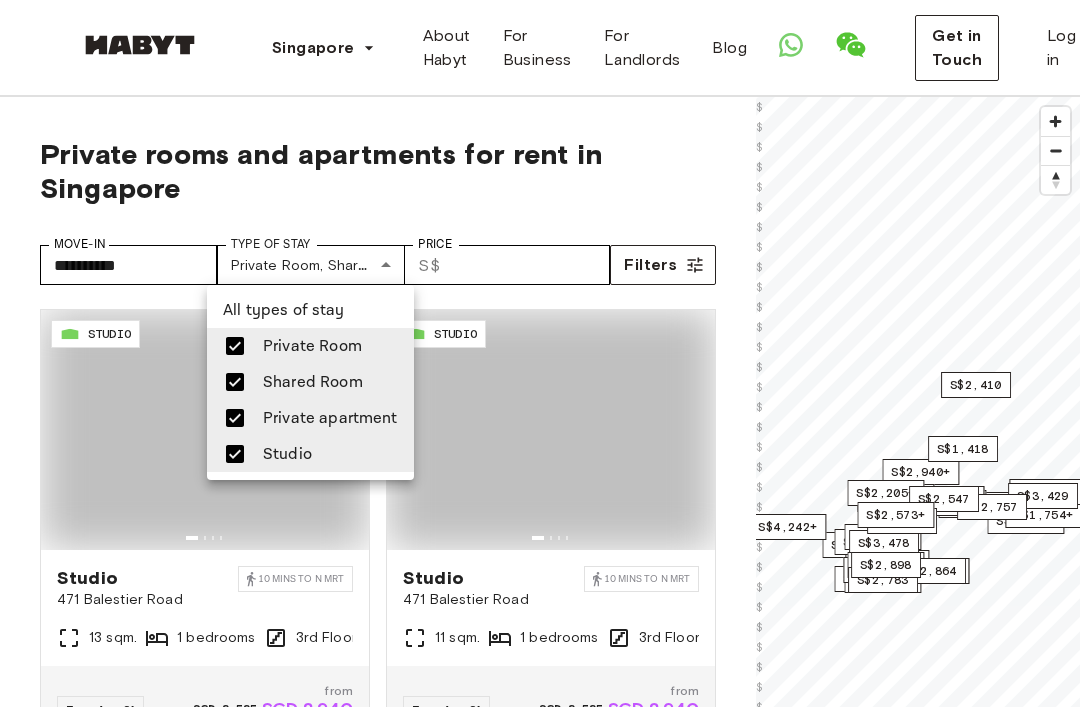 type on "**********" 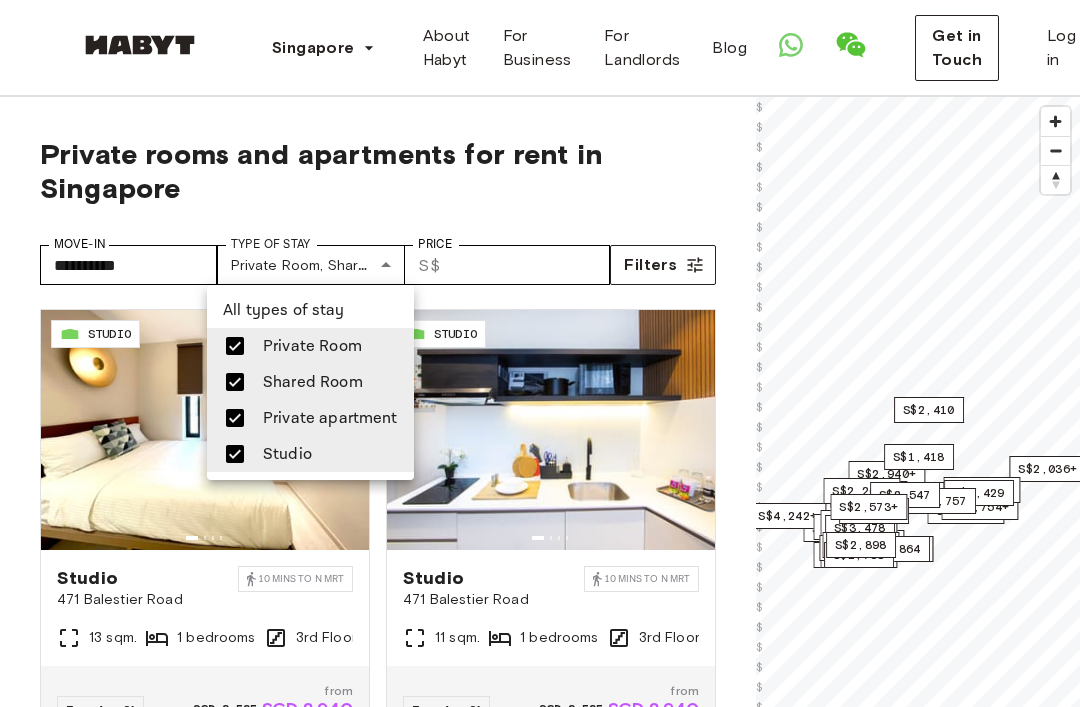 click at bounding box center (540, 353) 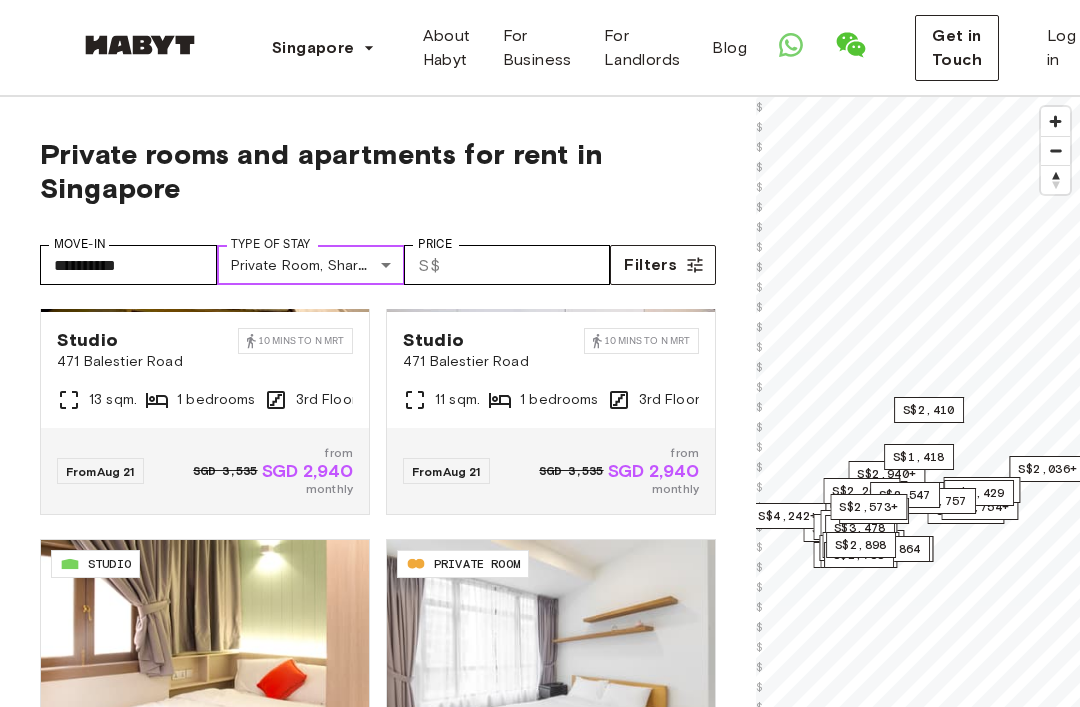 scroll, scrollTop: 239, scrollLeft: 0, axis: vertical 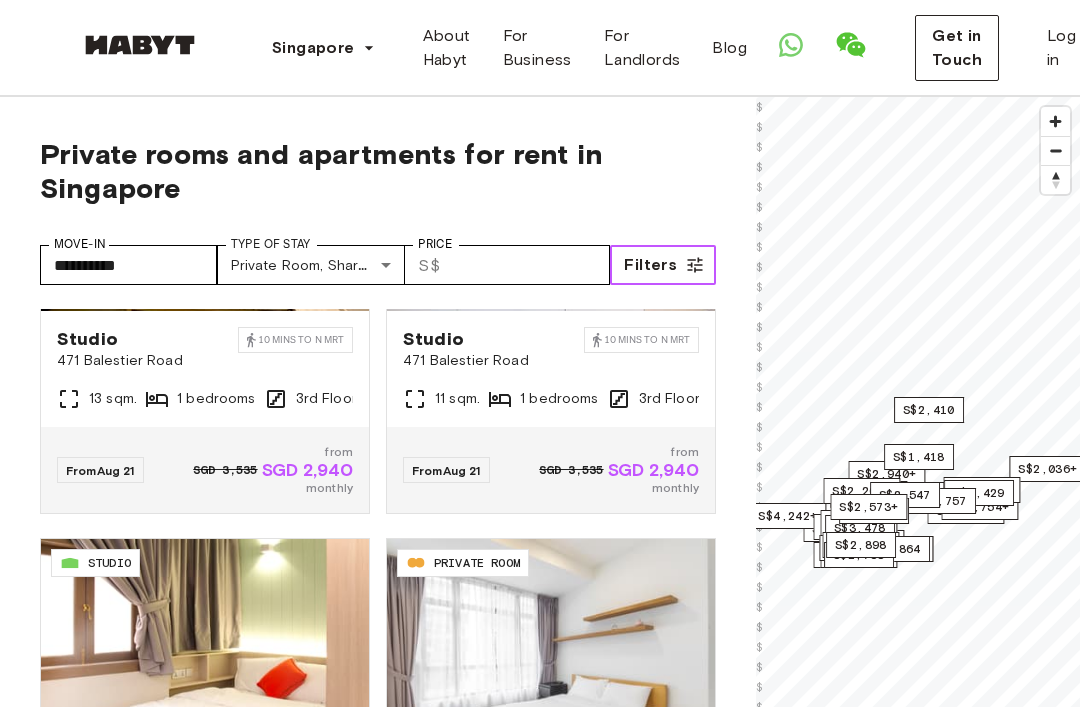 click on "Filters" at bounding box center (650, 265) 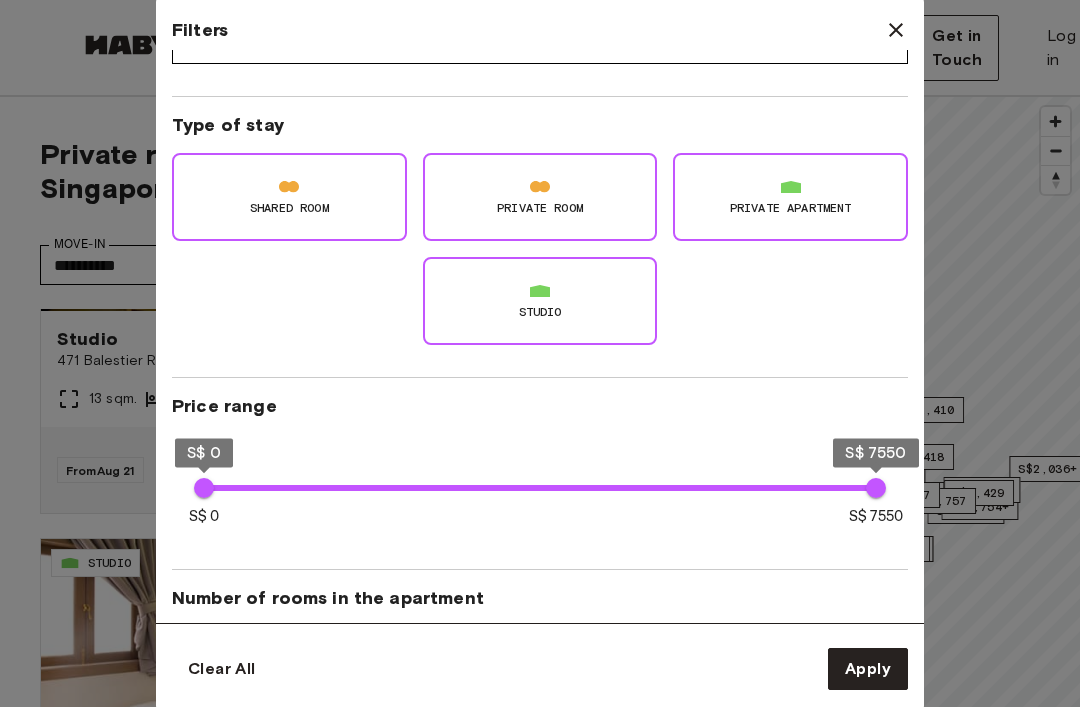 scroll, scrollTop: 81, scrollLeft: 0, axis: vertical 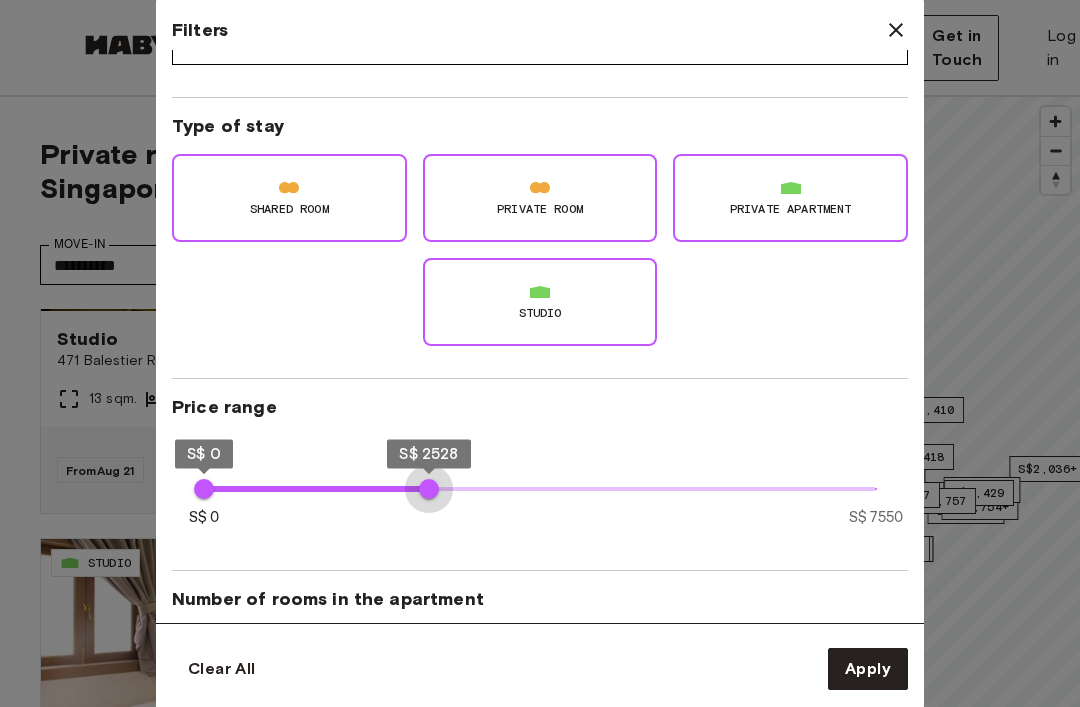 type on "****" 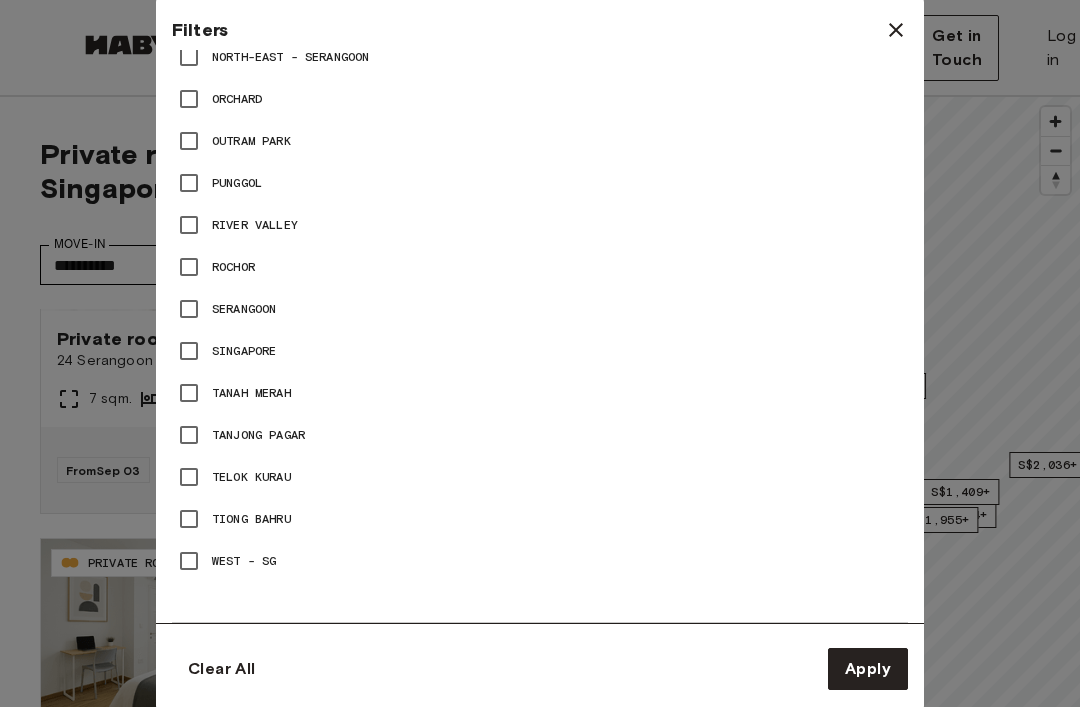 scroll, scrollTop: 2560, scrollLeft: 0, axis: vertical 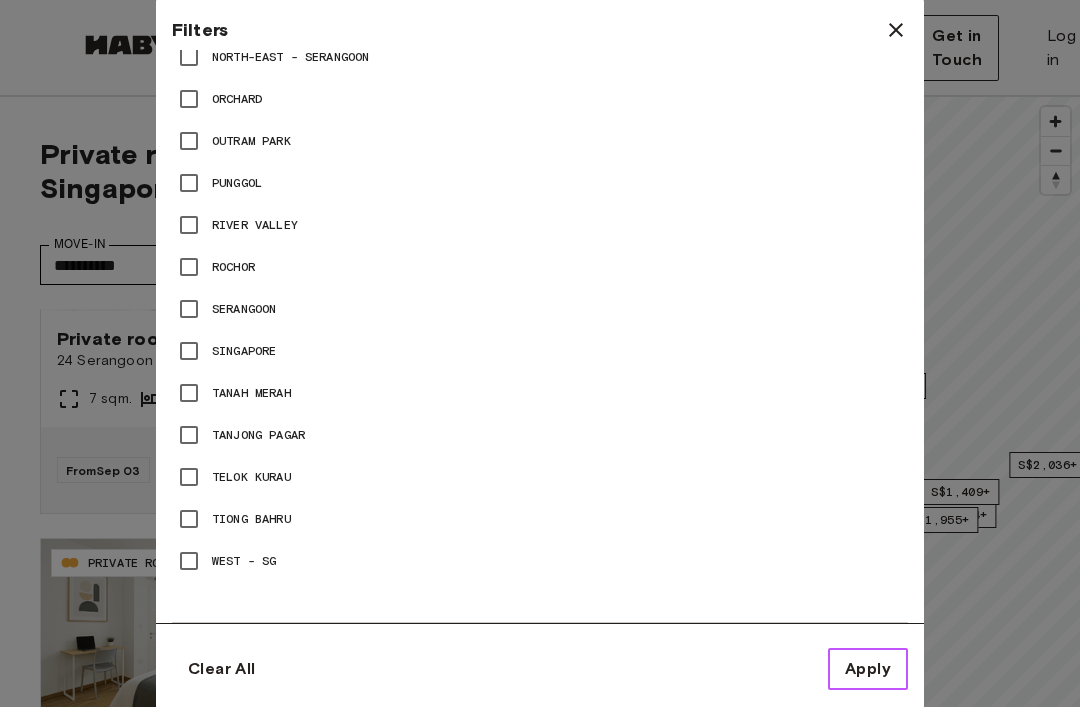 click on "Apply" at bounding box center [868, 669] 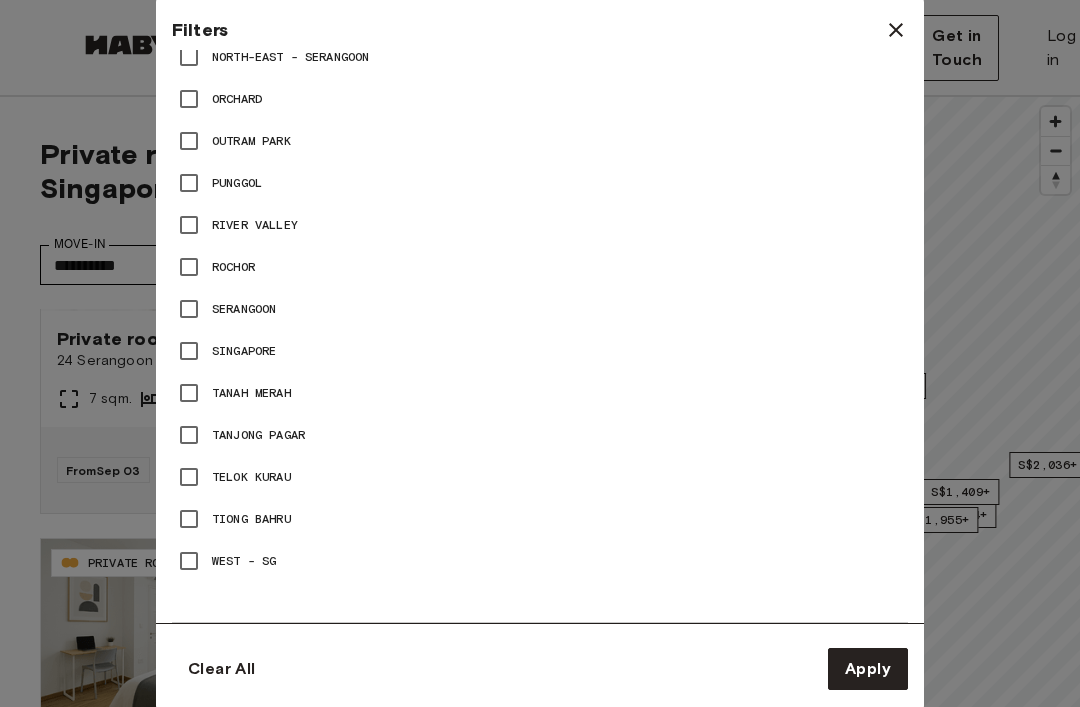 scroll, scrollTop: 0, scrollLeft: 0, axis: both 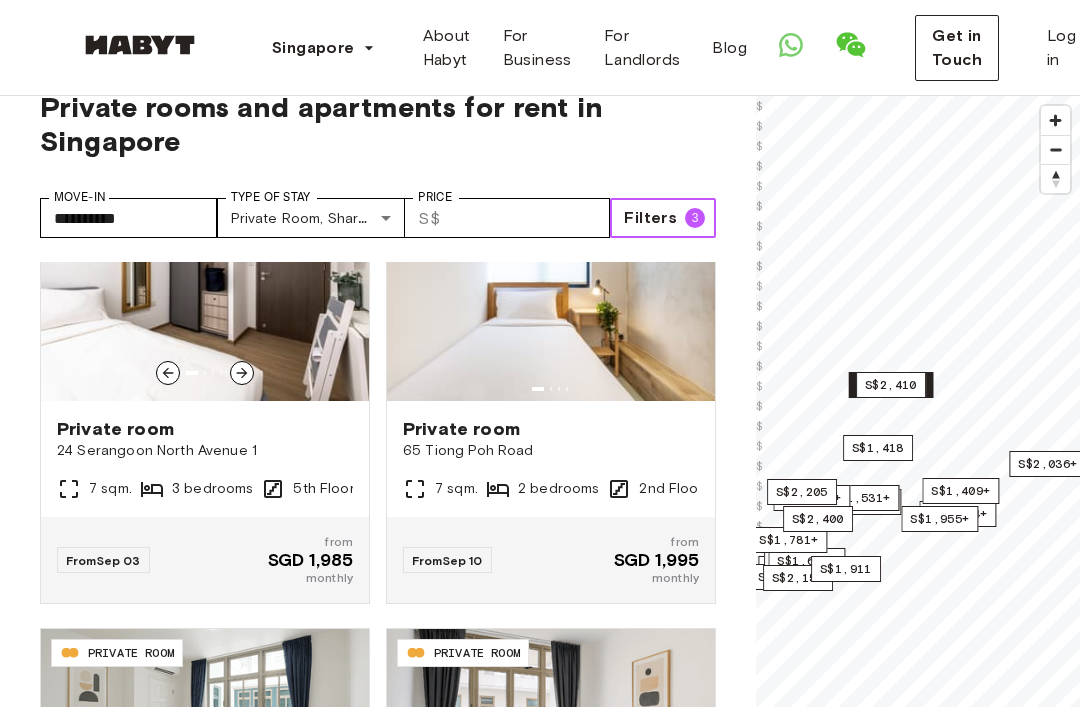 click at bounding box center (205, 281) 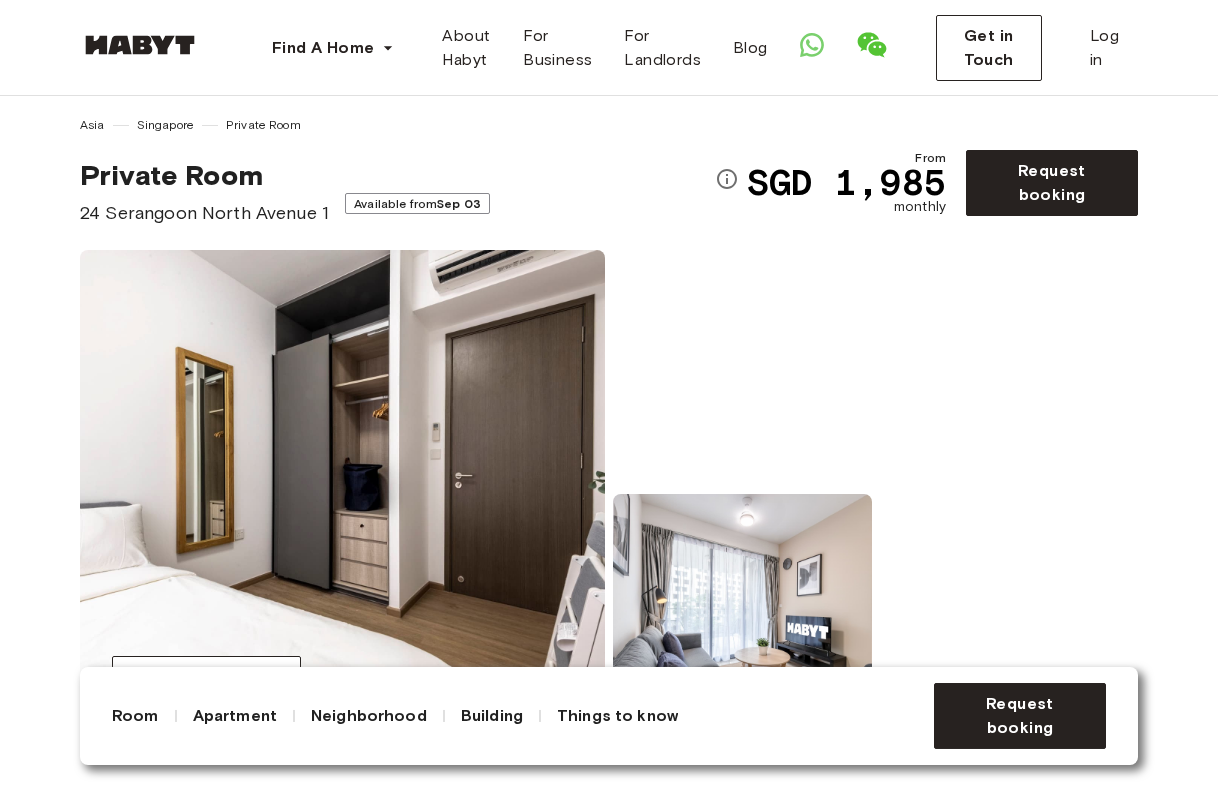 scroll, scrollTop: 115, scrollLeft: 0, axis: vertical 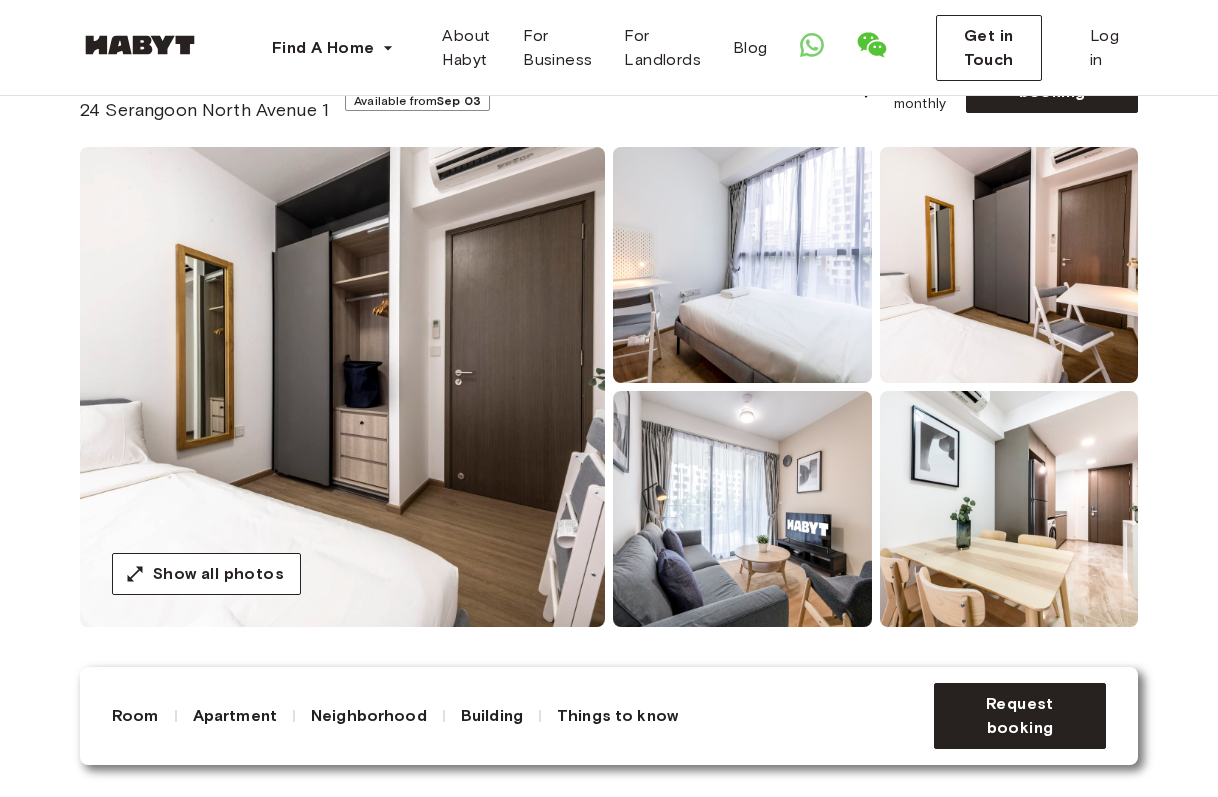 click at bounding box center [342, 387] 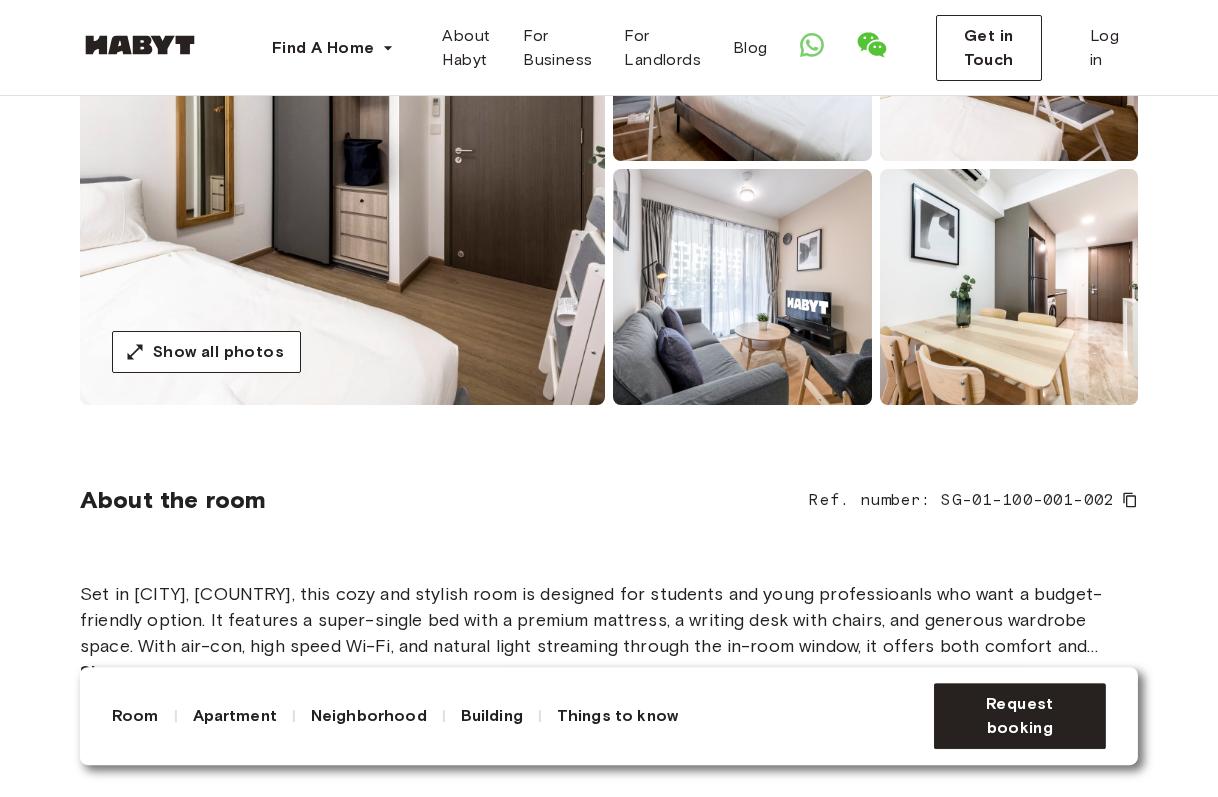 scroll, scrollTop: 337, scrollLeft: 17, axis: both 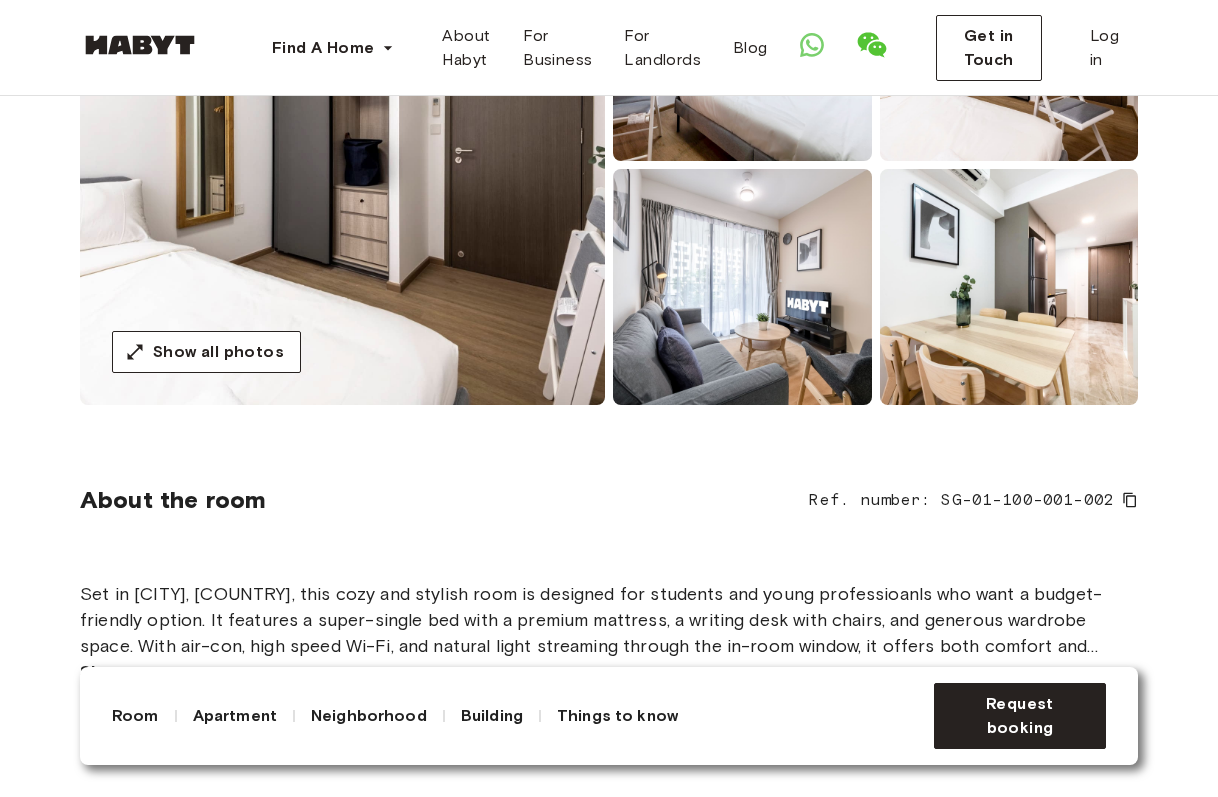 click at bounding box center [342, 165] 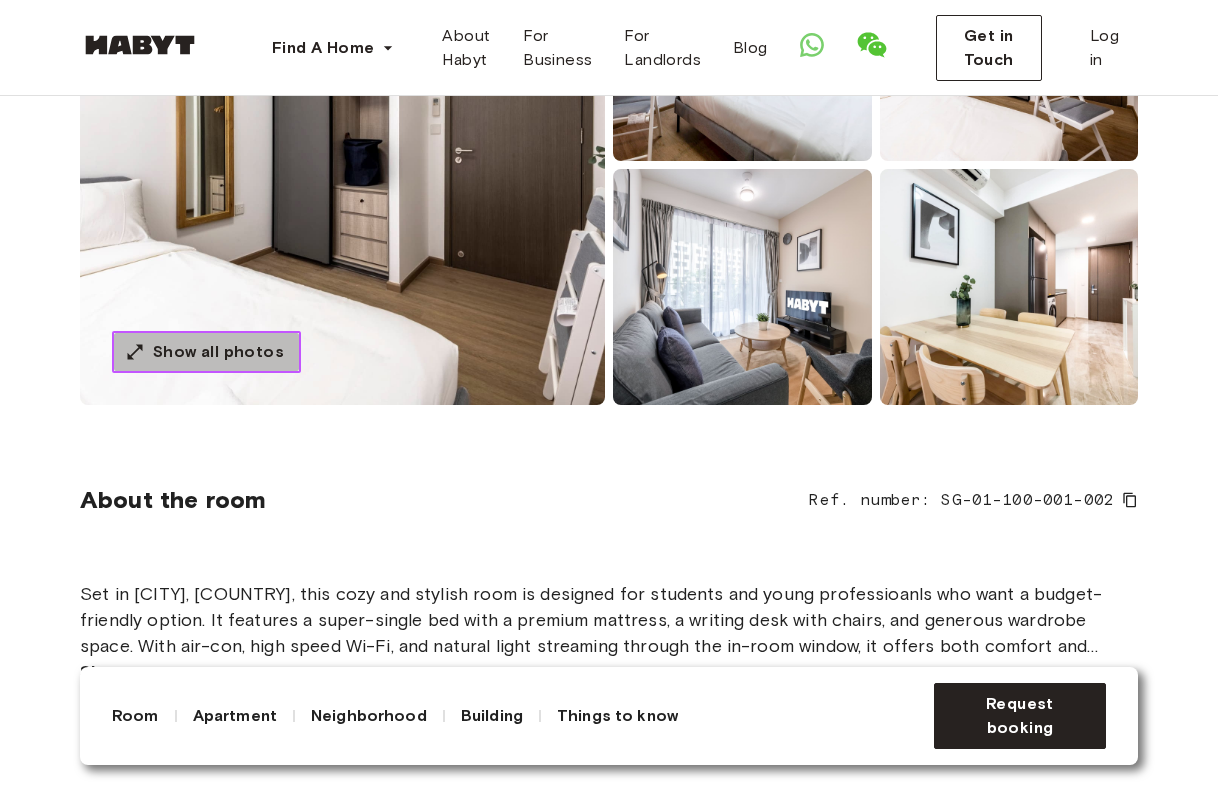 click on "Show all photos" at bounding box center (218, 352) 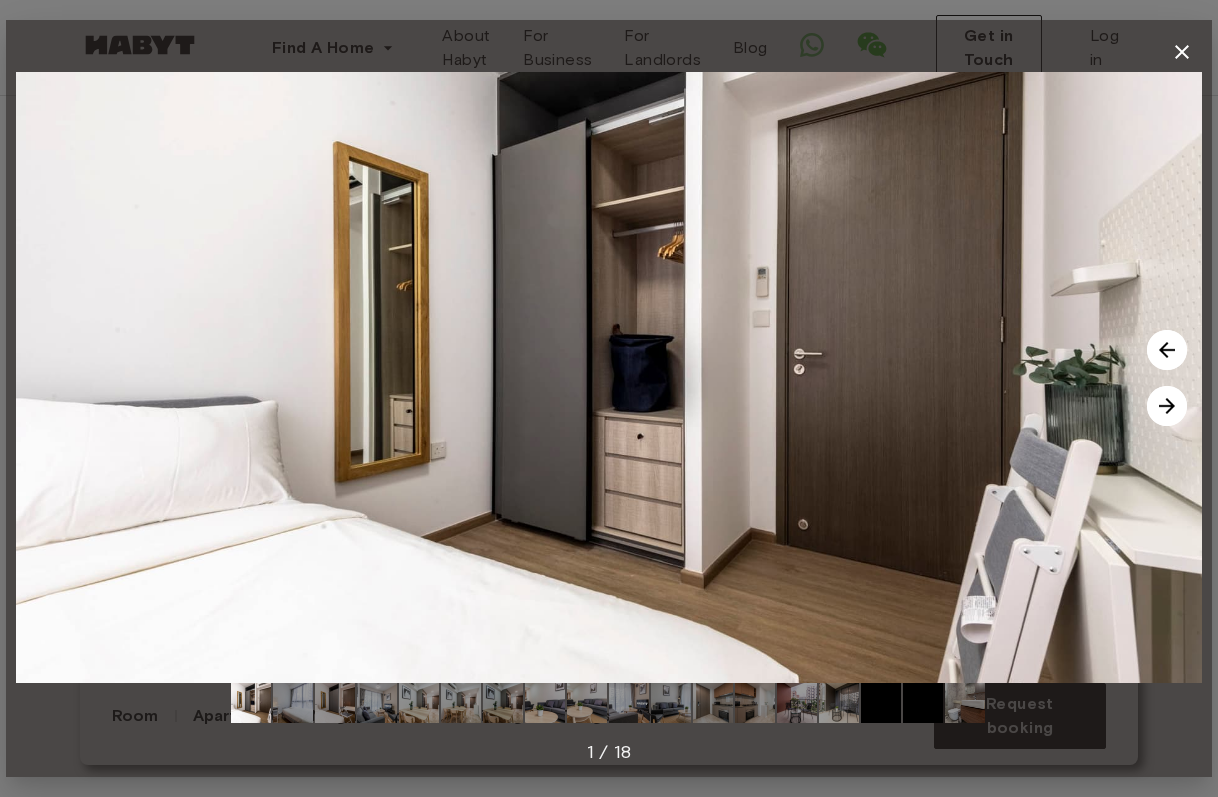 click at bounding box center [1167, 406] 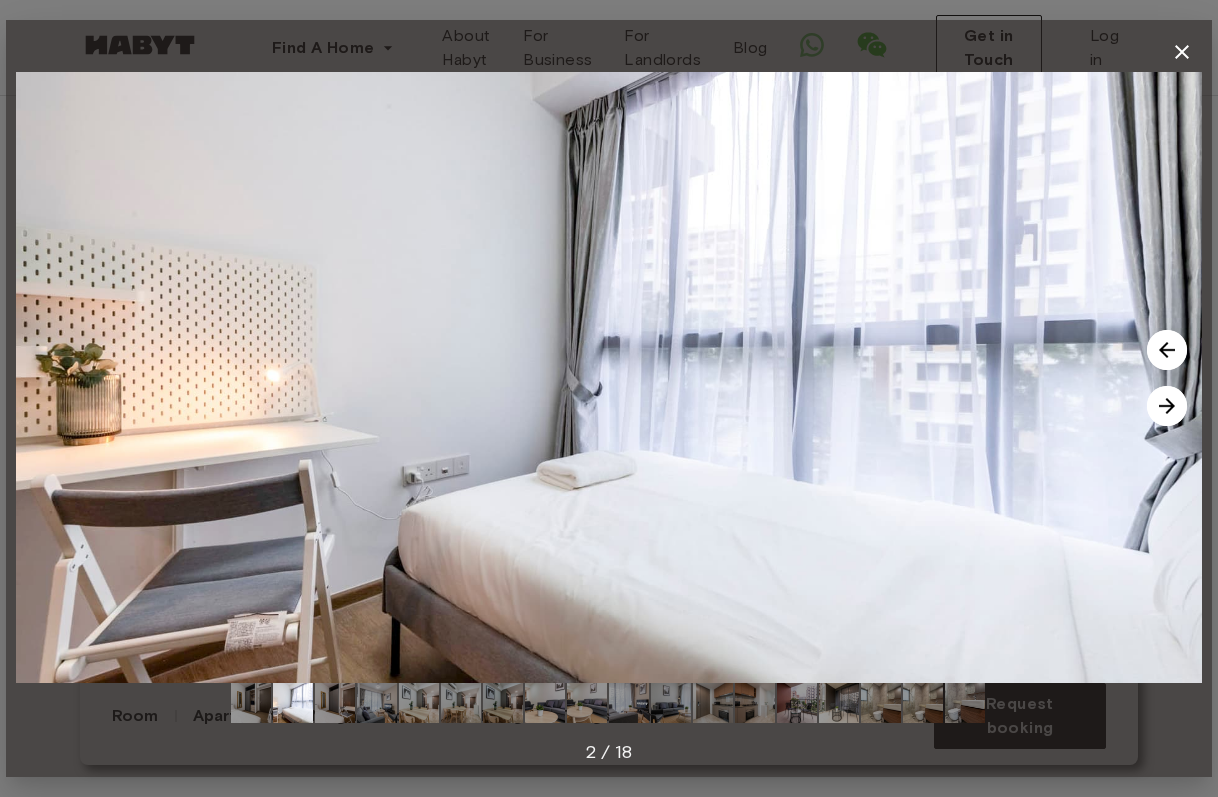 click at bounding box center (1167, 406) 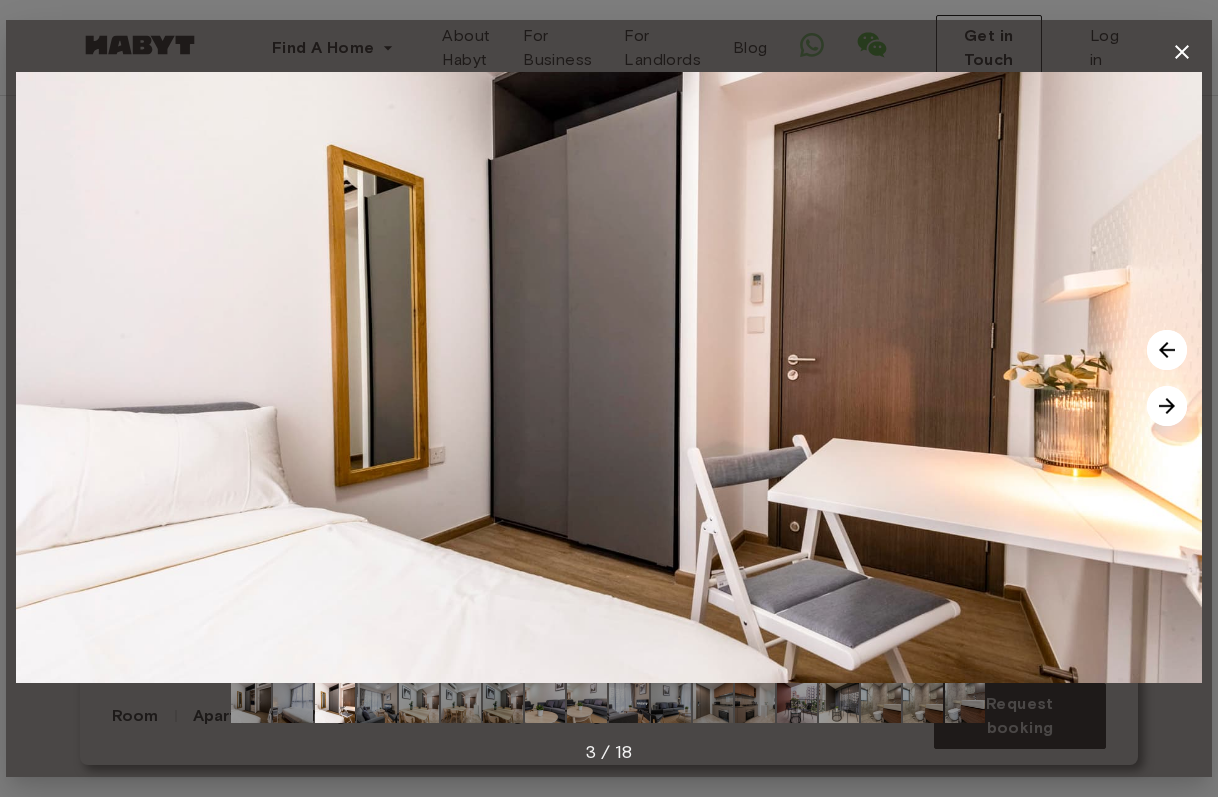 click at bounding box center [1167, 406] 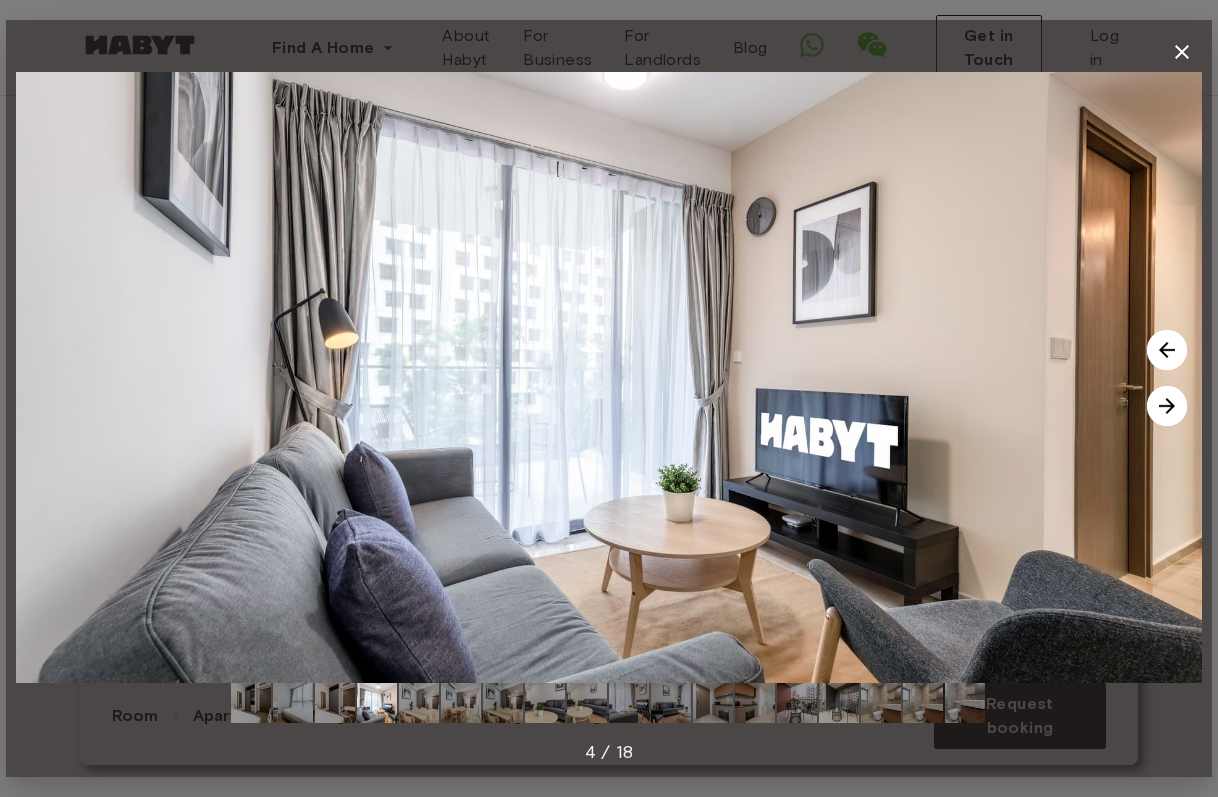 click at bounding box center [1167, 406] 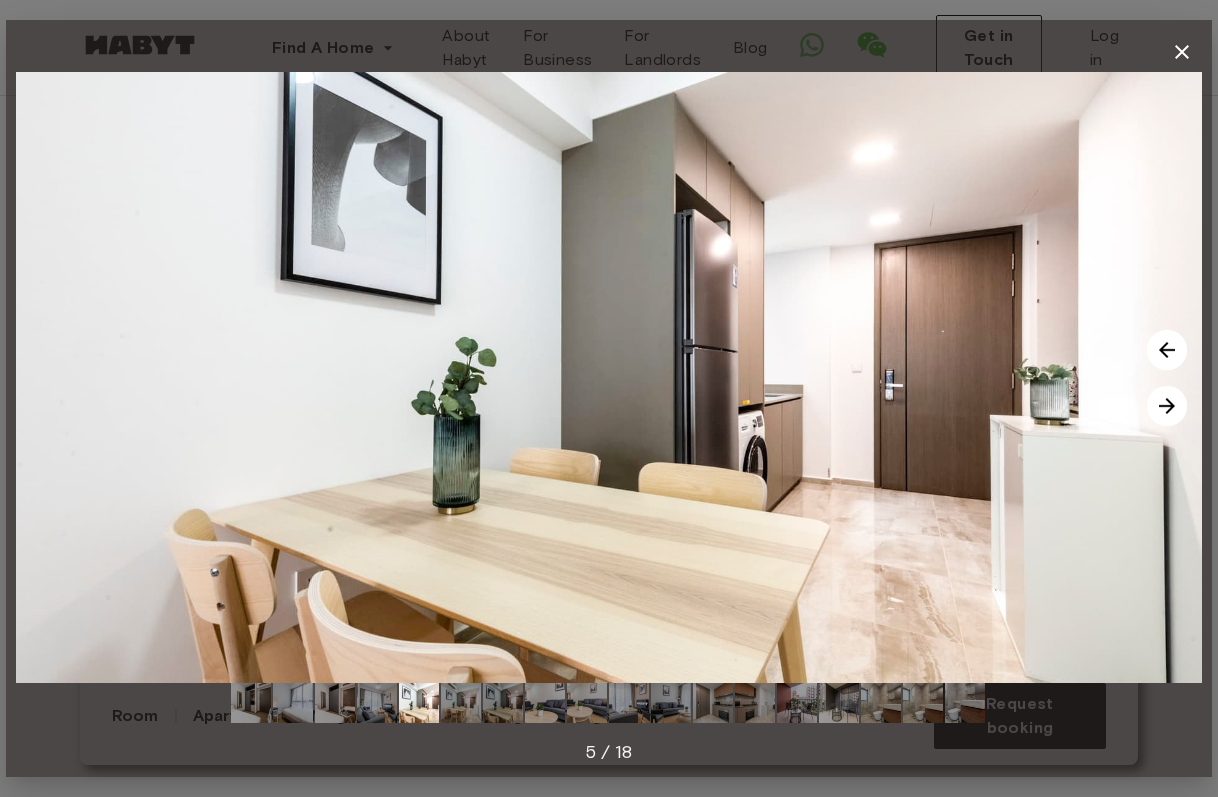 click at bounding box center [1167, 406] 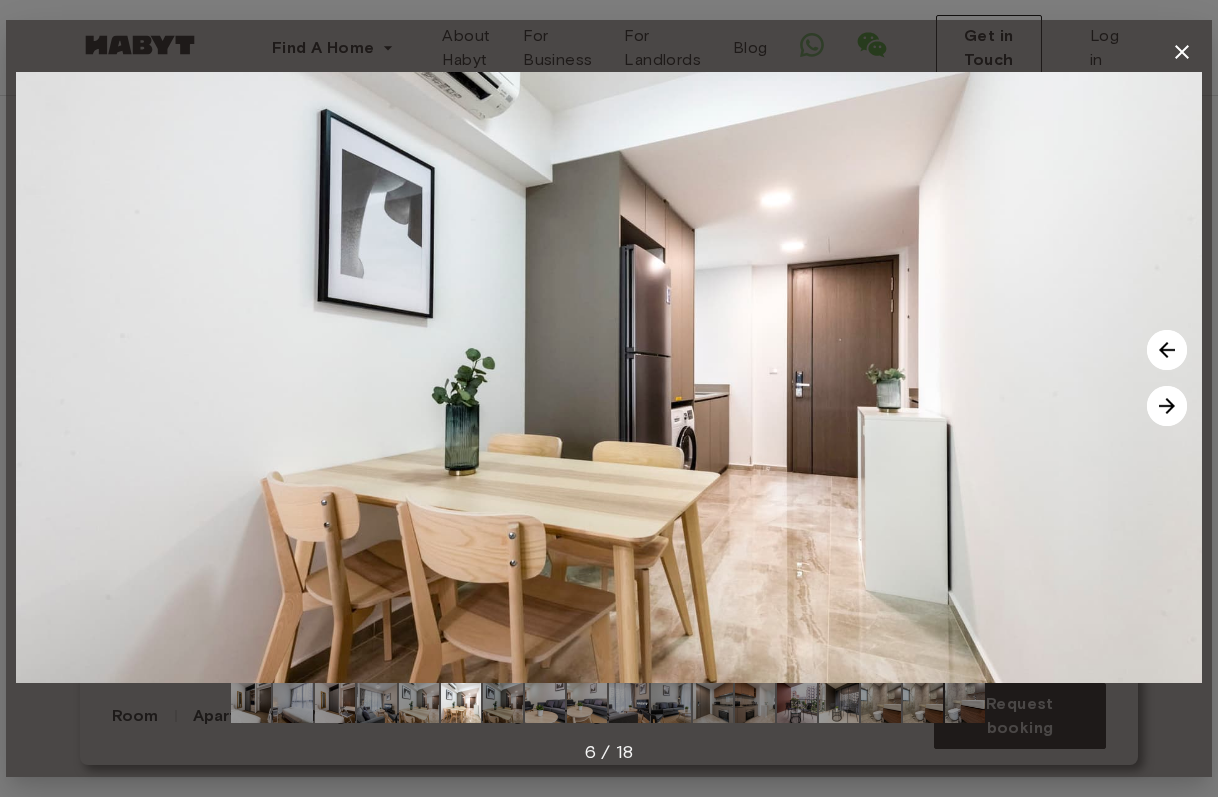 click at bounding box center (1167, 406) 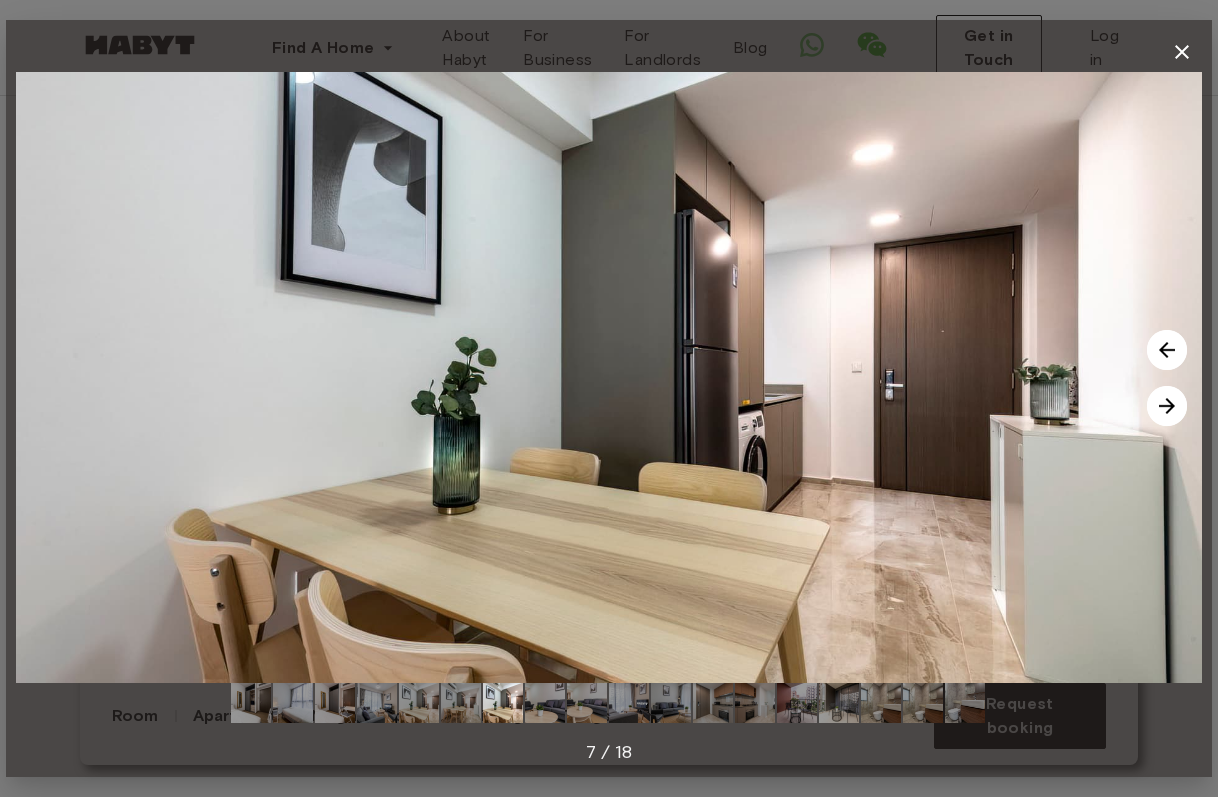click at bounding box center (1167, 406) 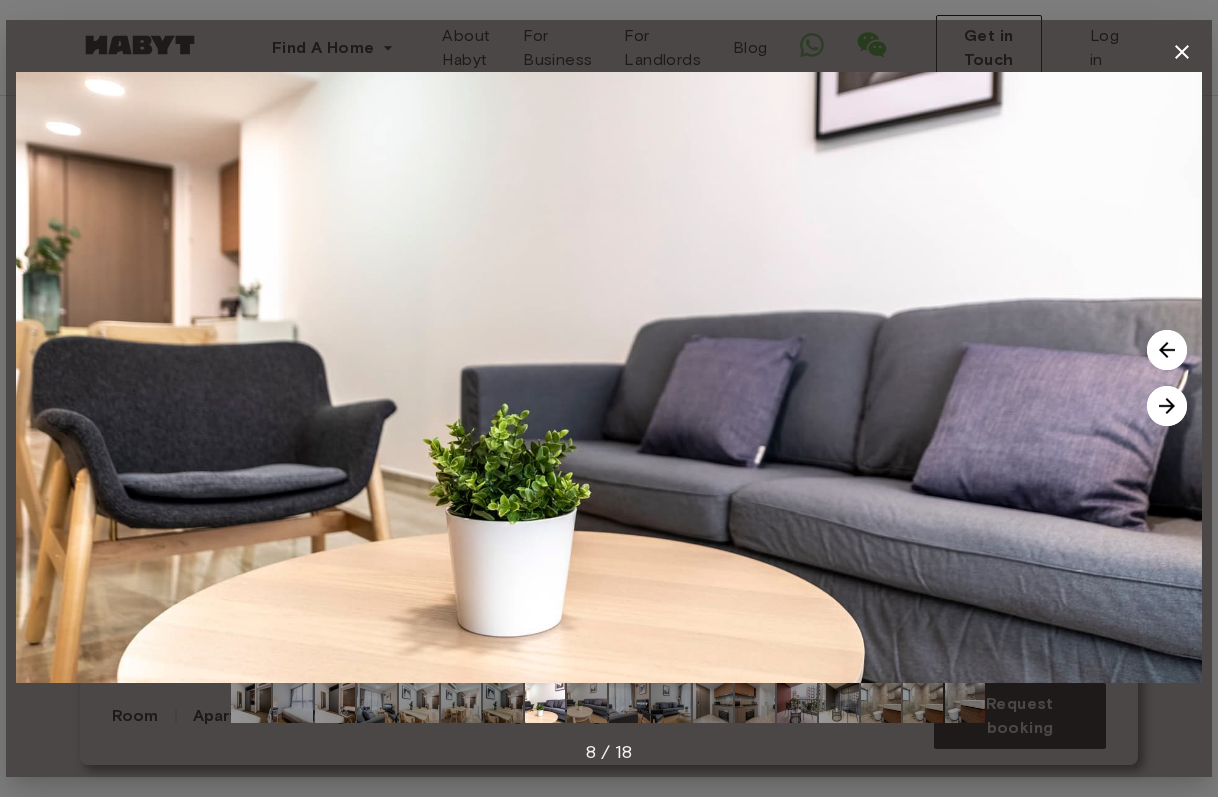 click at bounding box center [1167, 406] 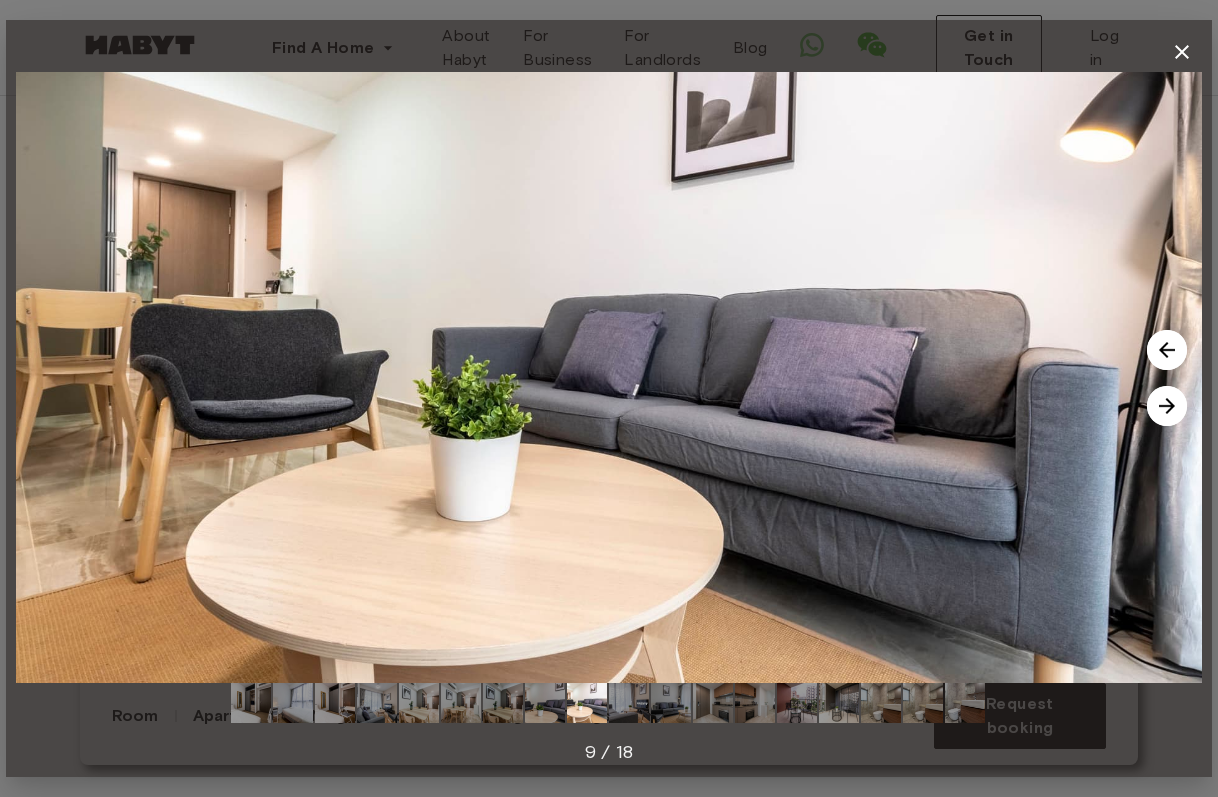 click at bounding box center (1167, 406) 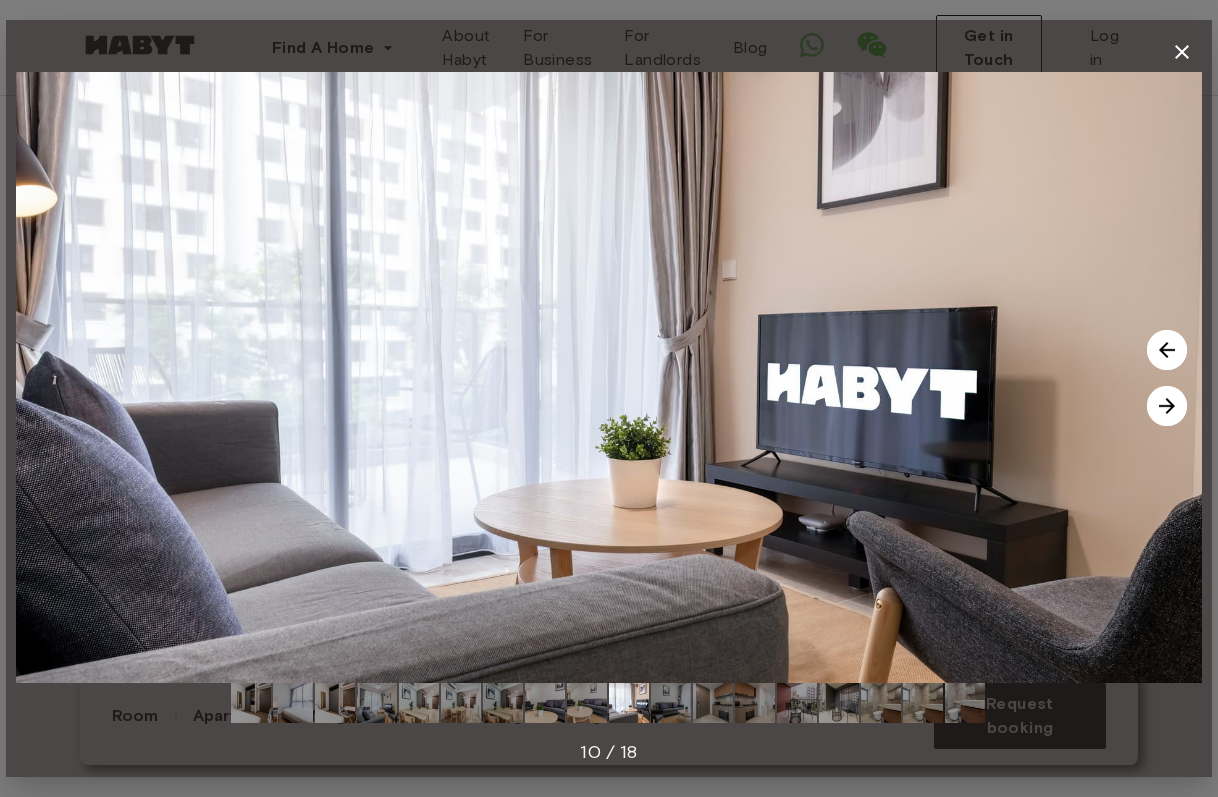 click at bounding box center (1167, 406) 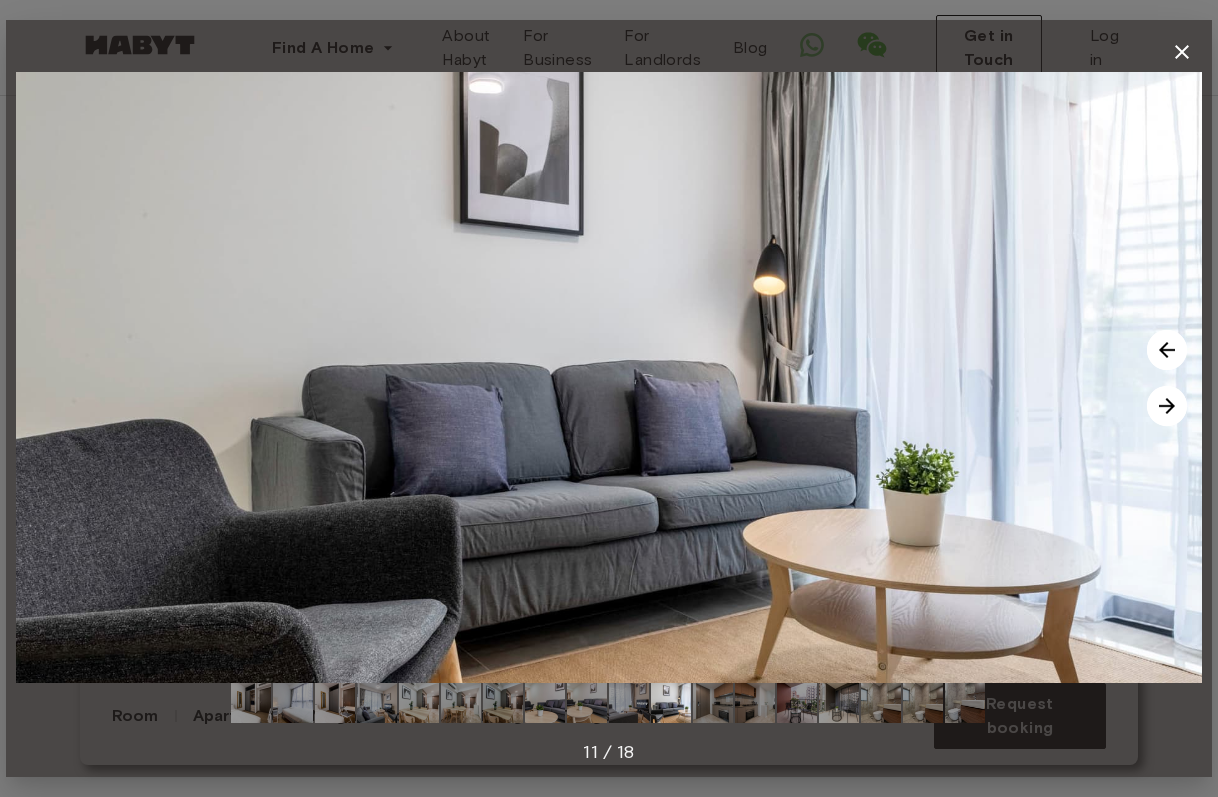 click at bounding box center (1167, 406) 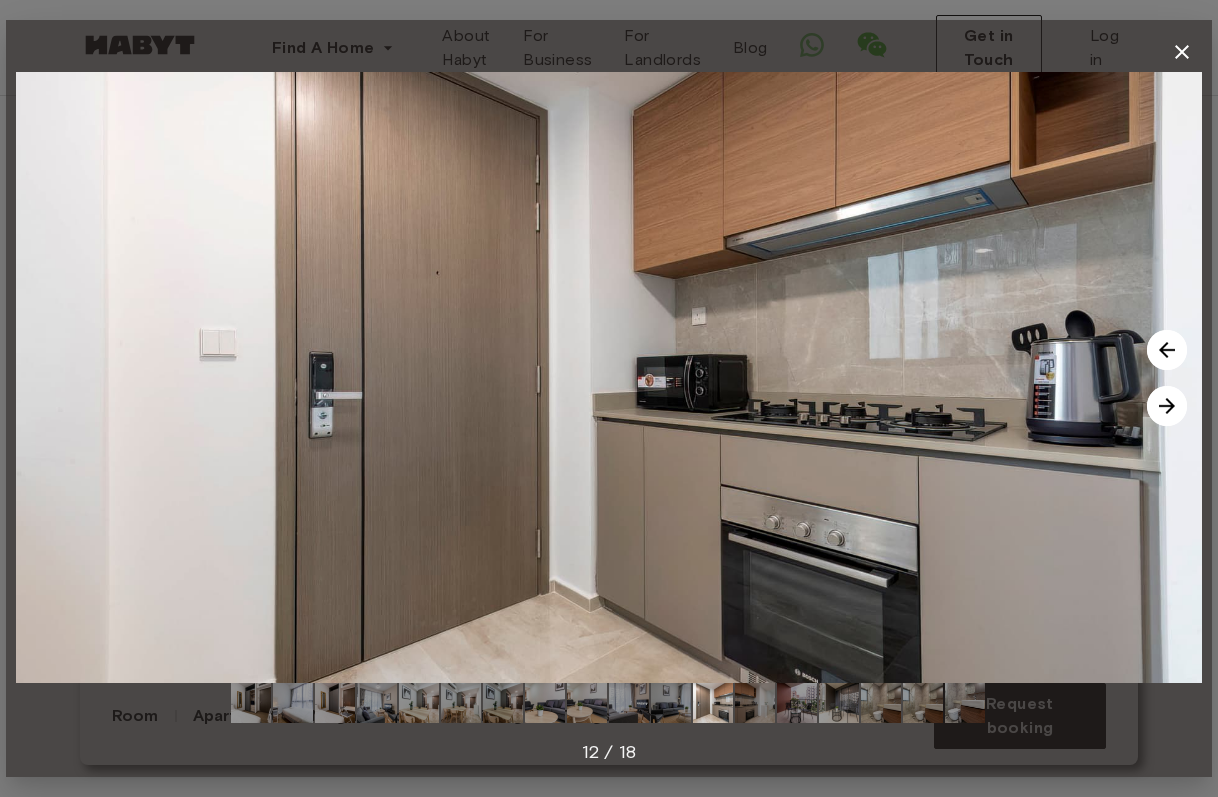 click at bounding box center [1167, 406] 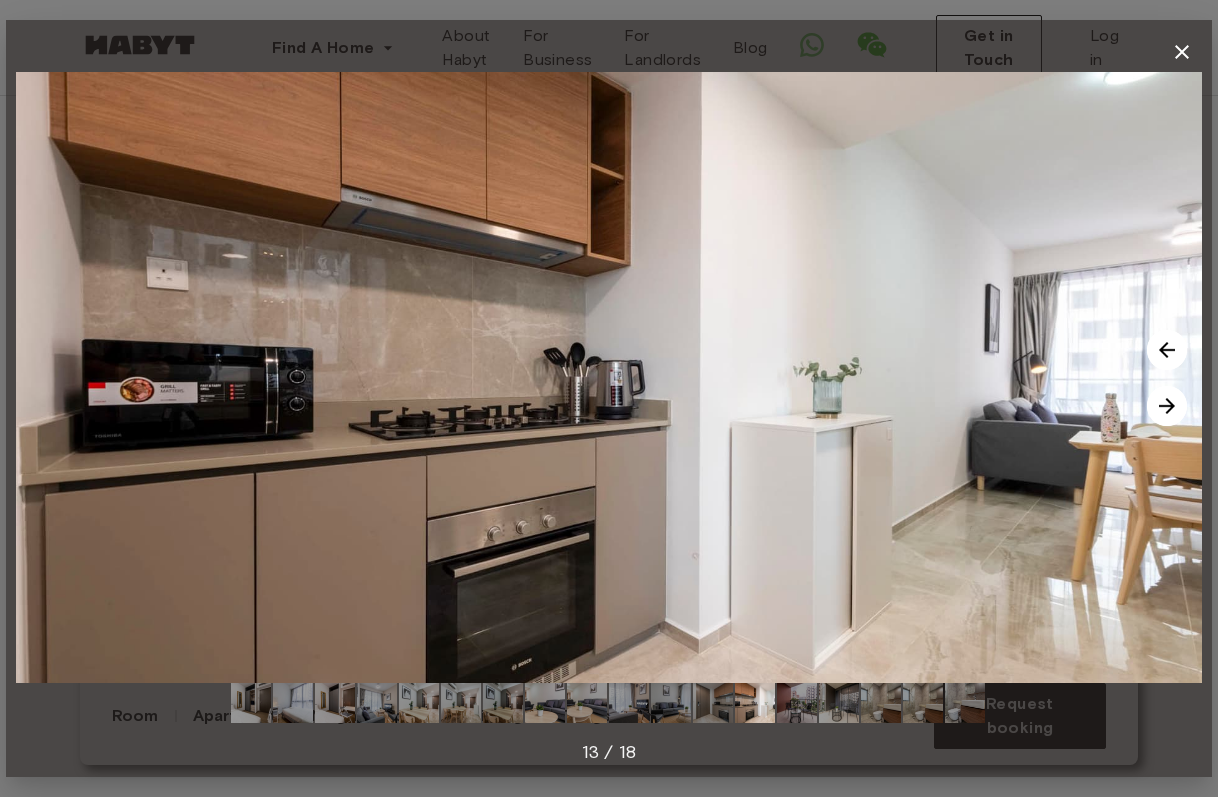 click at bounding box center (1167, 406) 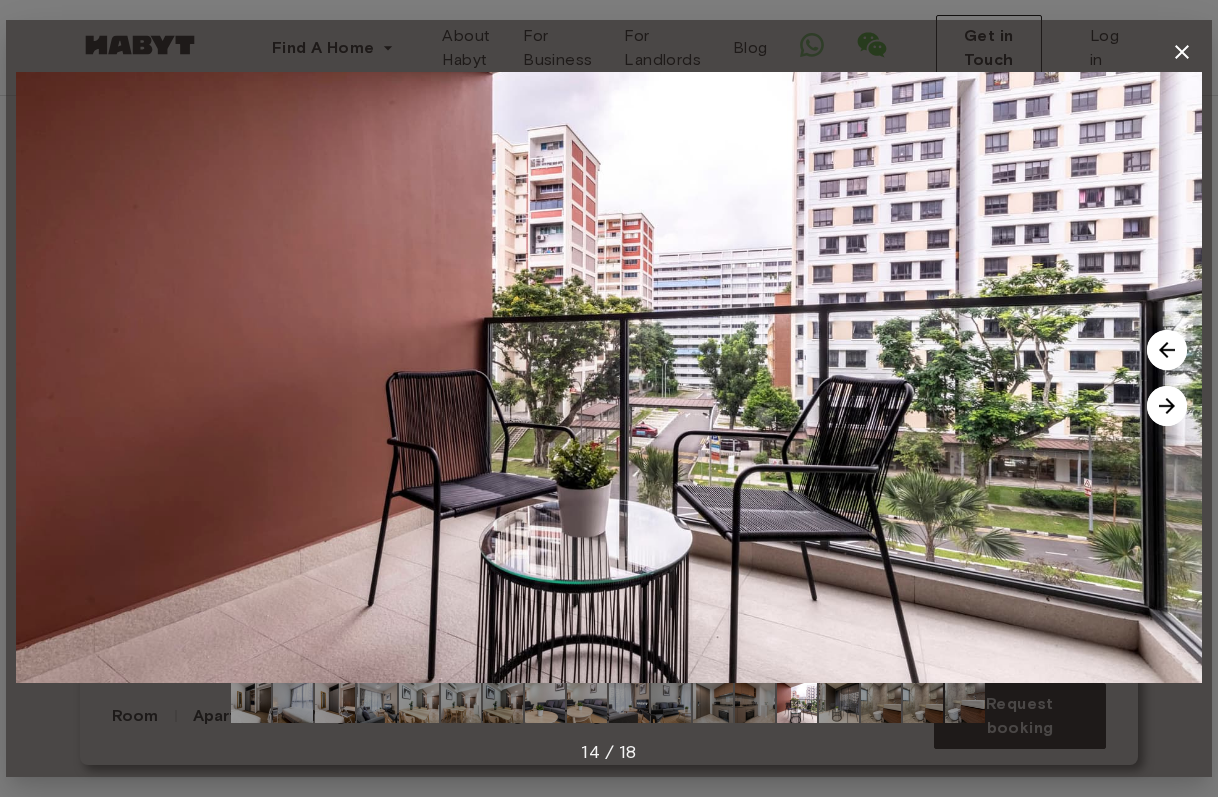 click at bounding box center (1167, 406) 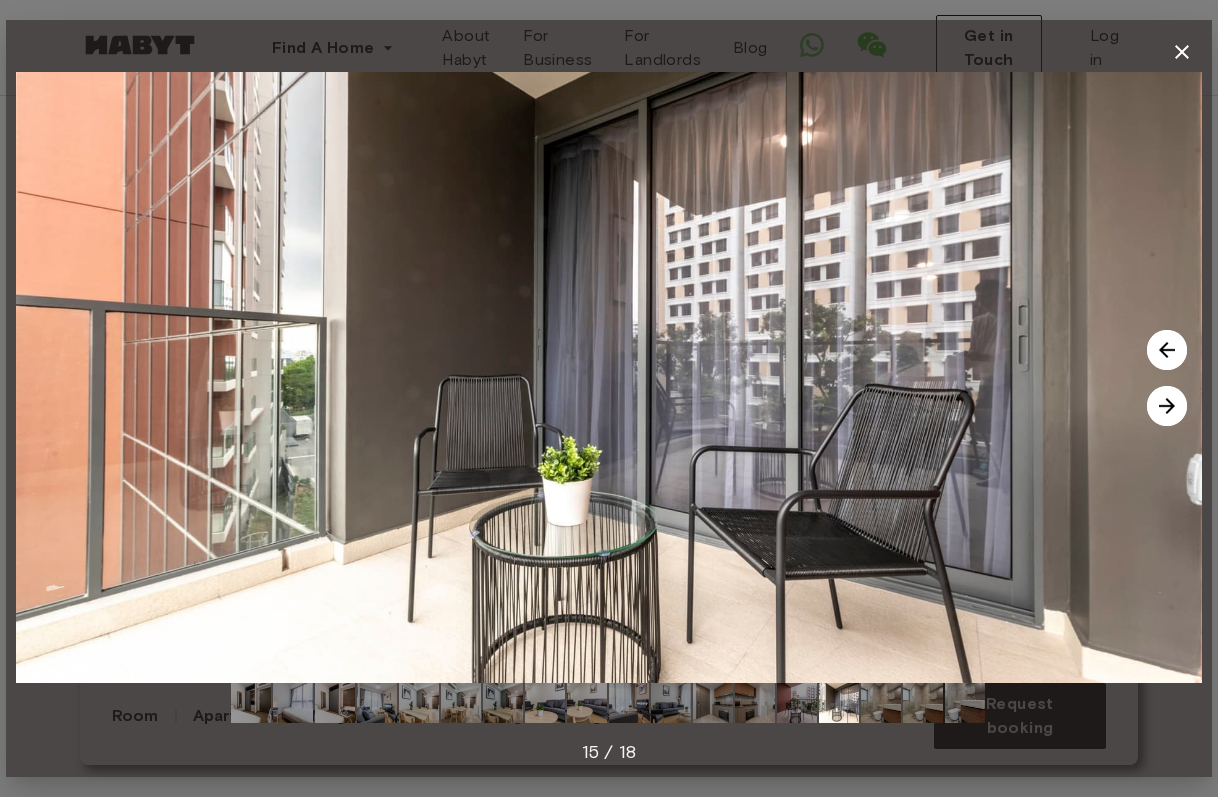 click at bounding box center [1167, 406] 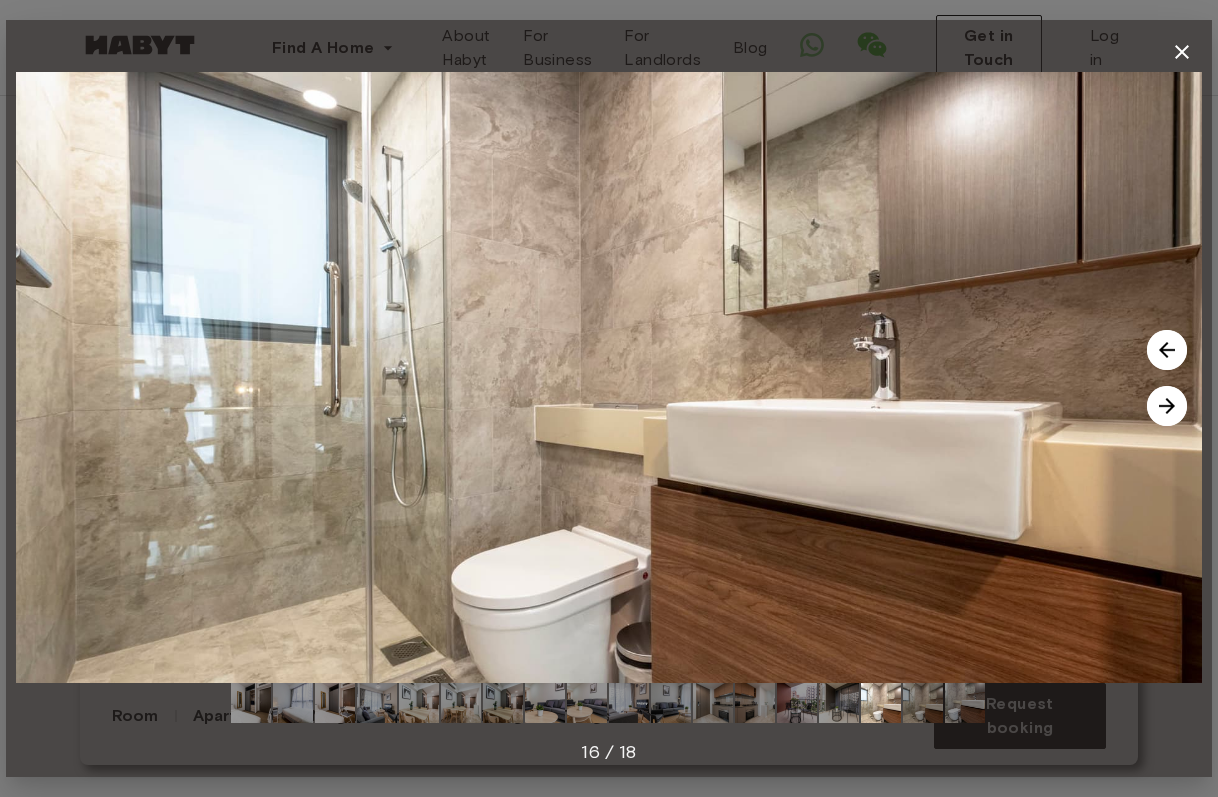 click at bounding box center (1167, 406) 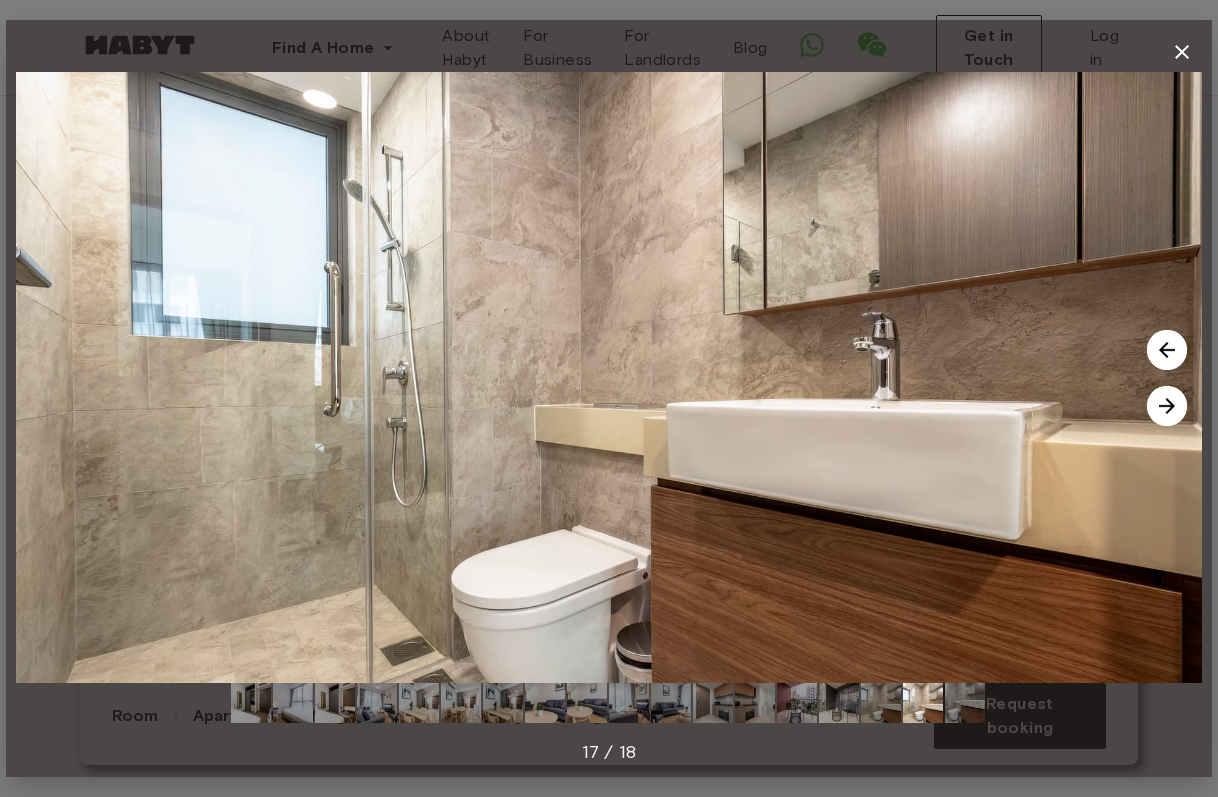 click at bounding box center [1167, 406] 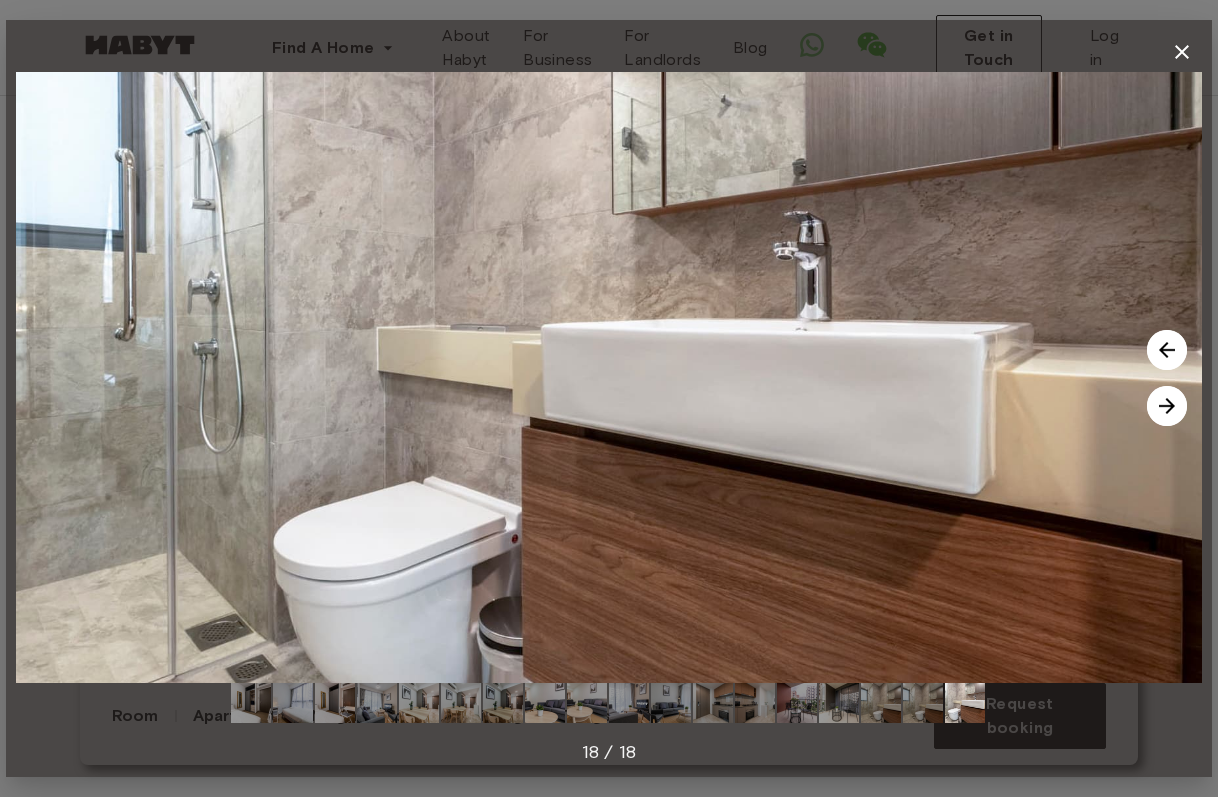 click at bounding box center (1167, 406) 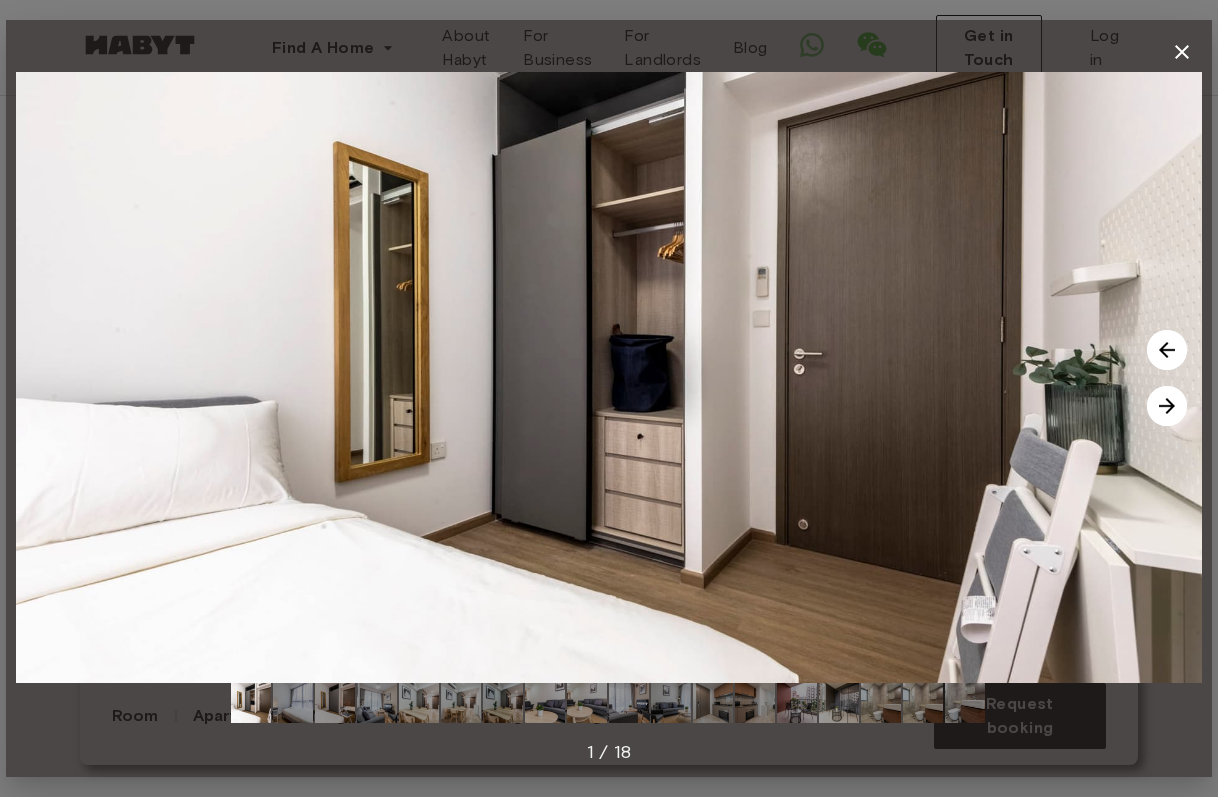click at bounding box center [609, 377] 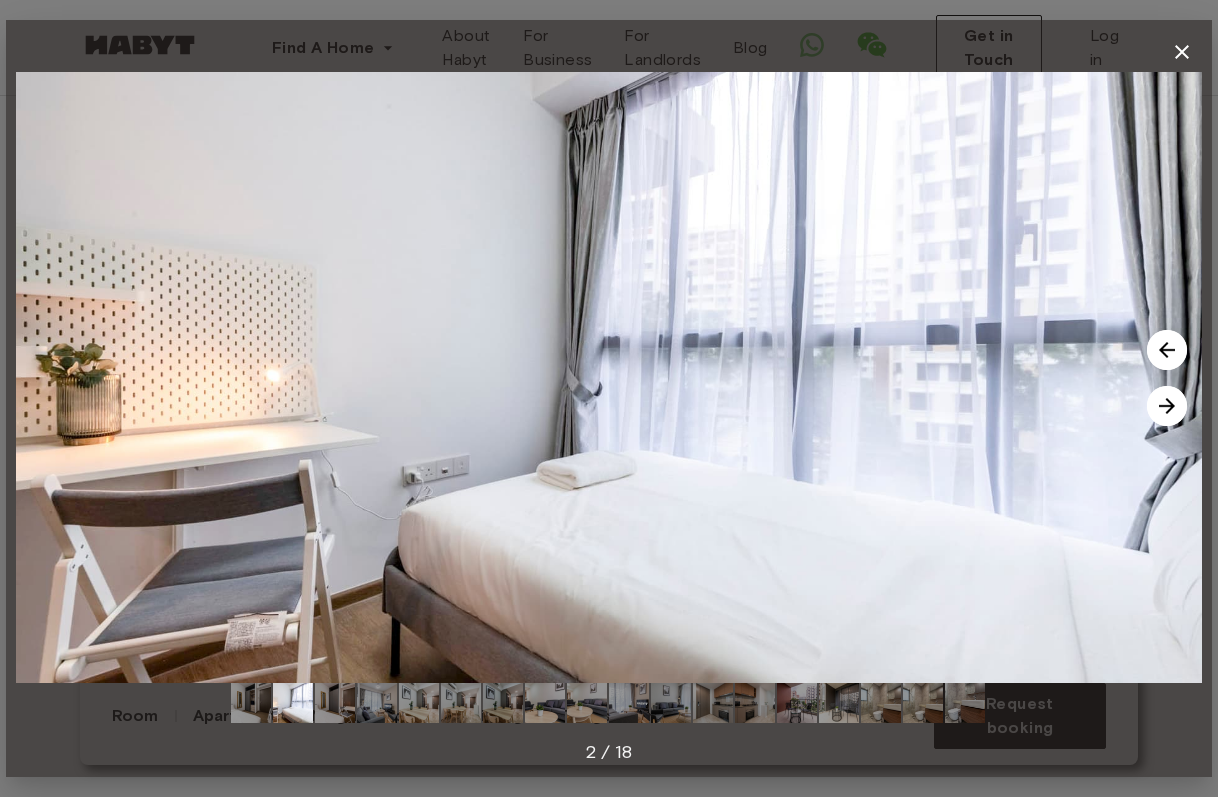 click at bounding box center [1167, 350] 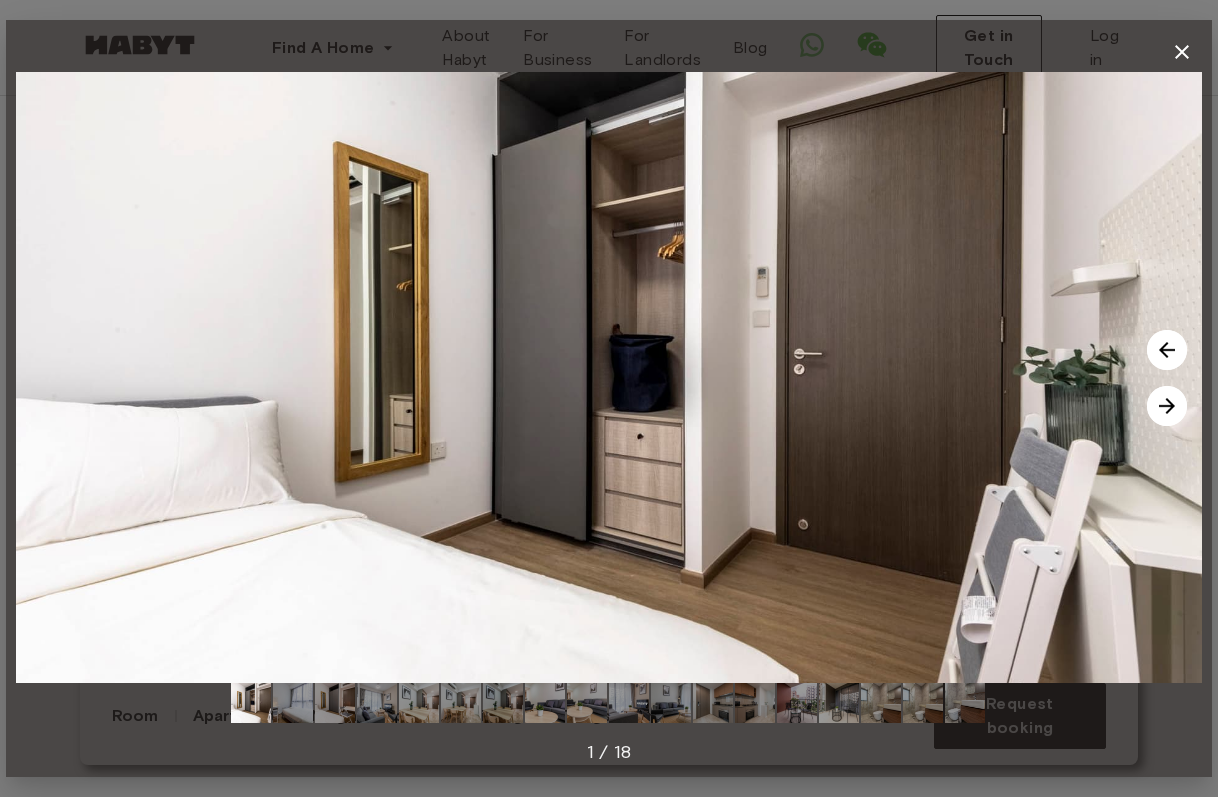 click at bounding box center (1167, 406) 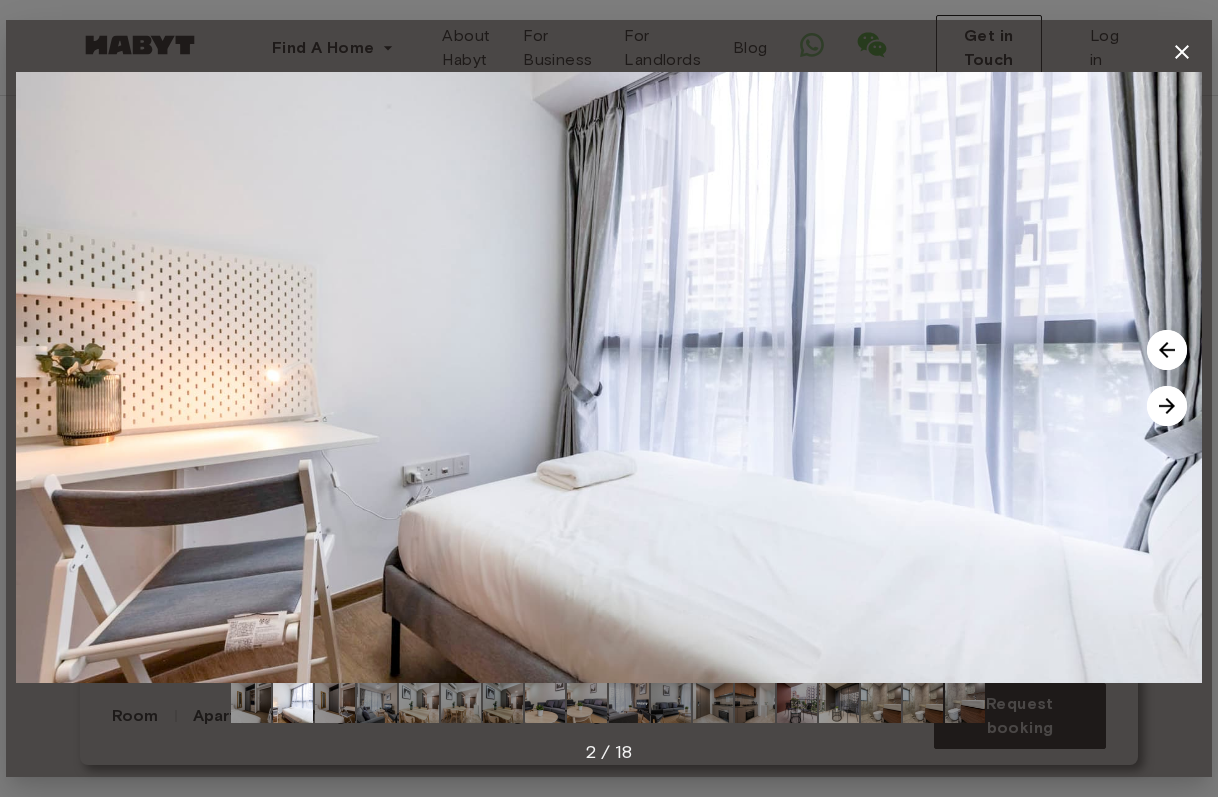 click at bounding box center [1167, 350] 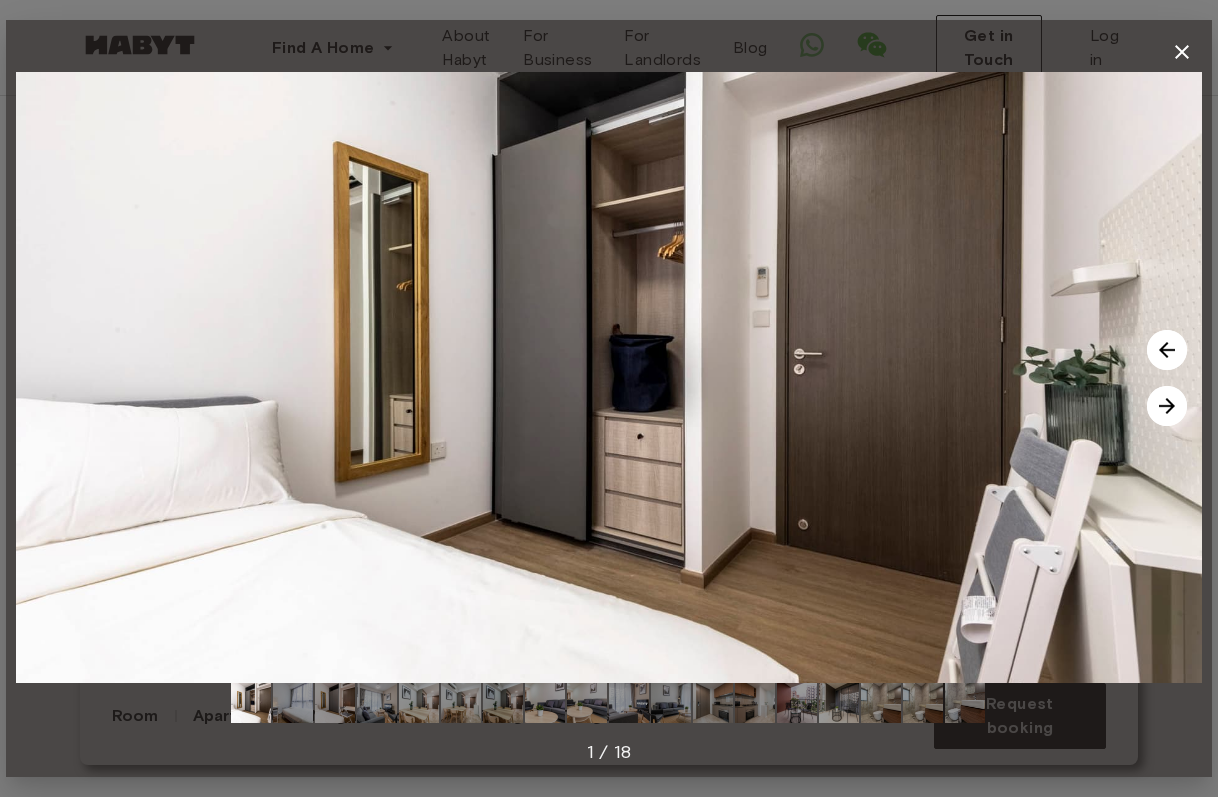click at bounding box center [1167, 406] 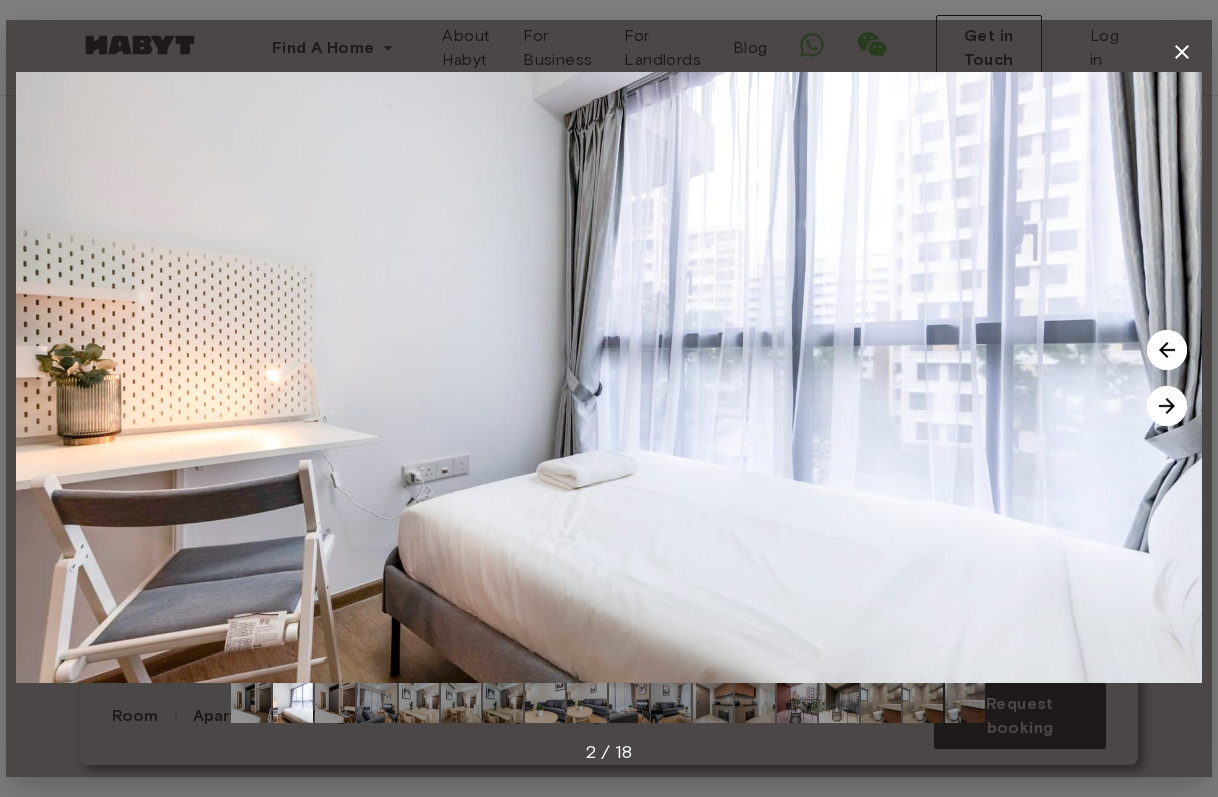 click at bounding box center [1167, 406] 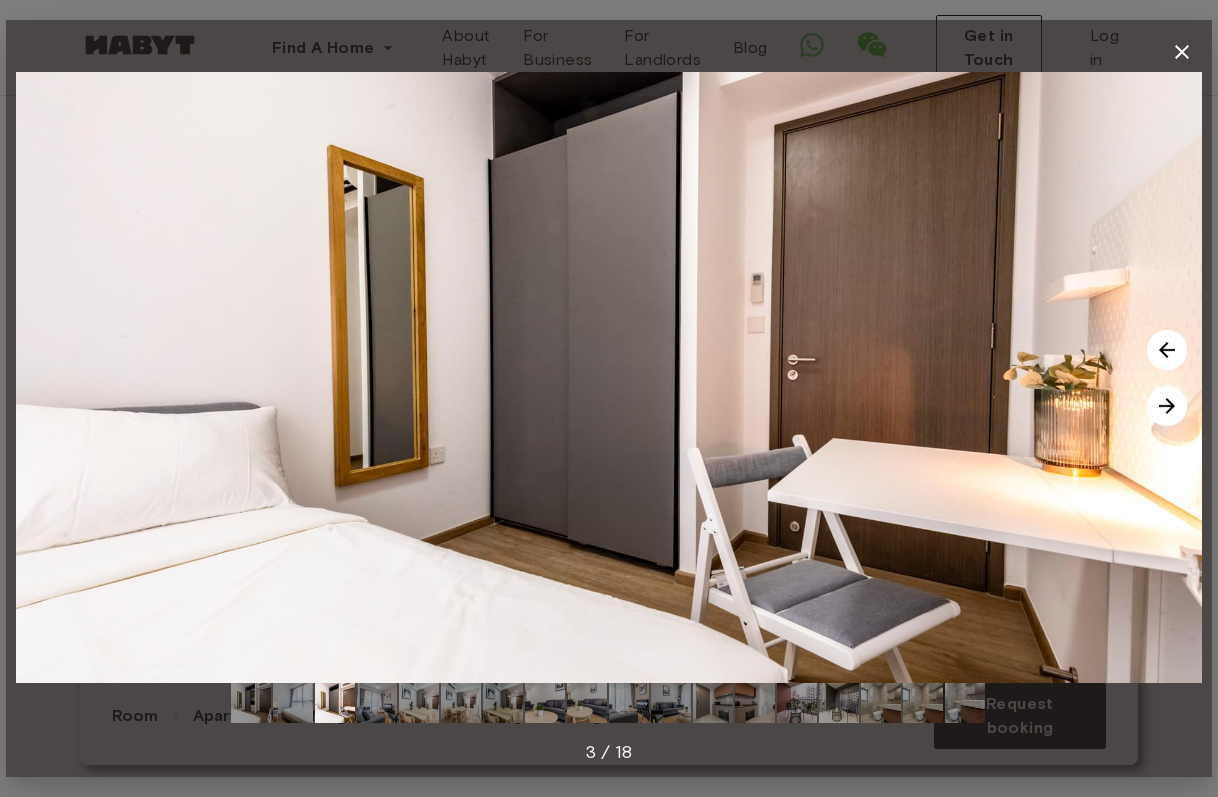 click at bounding box center [1167, 406] 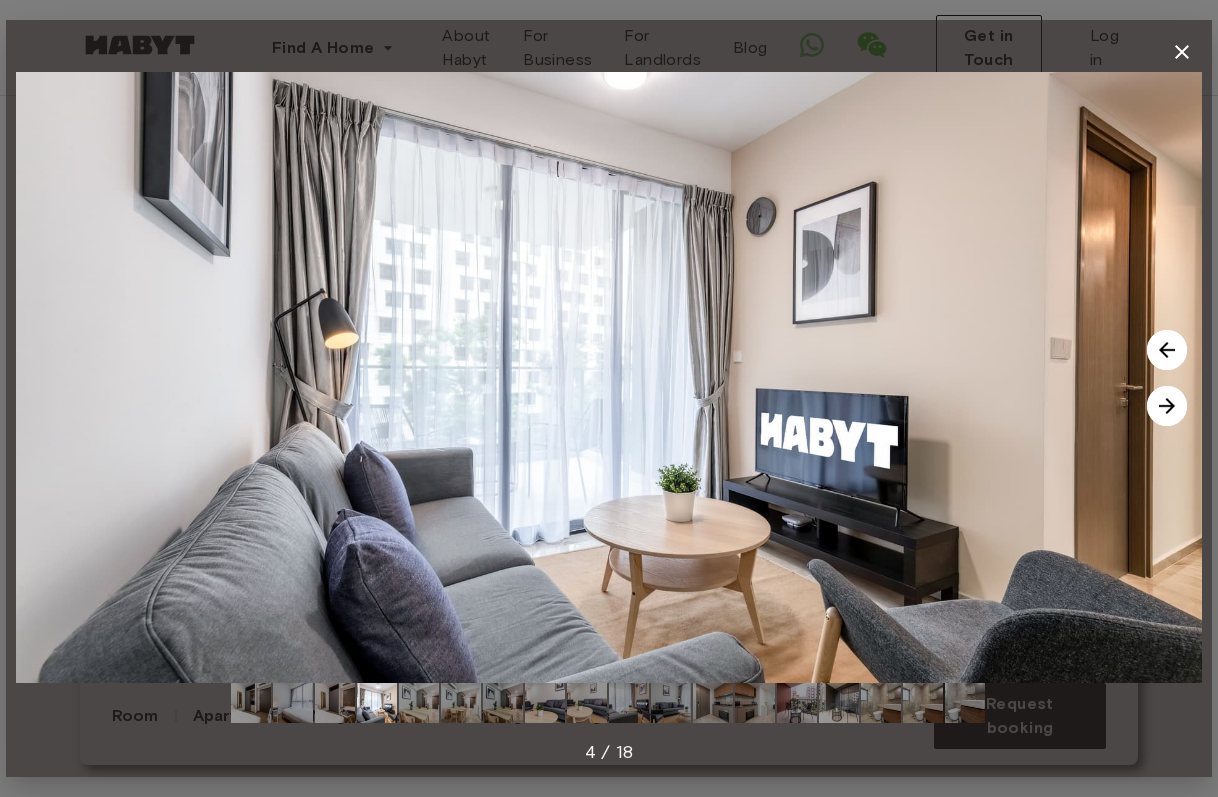 click at bounding box center (1167, 406) 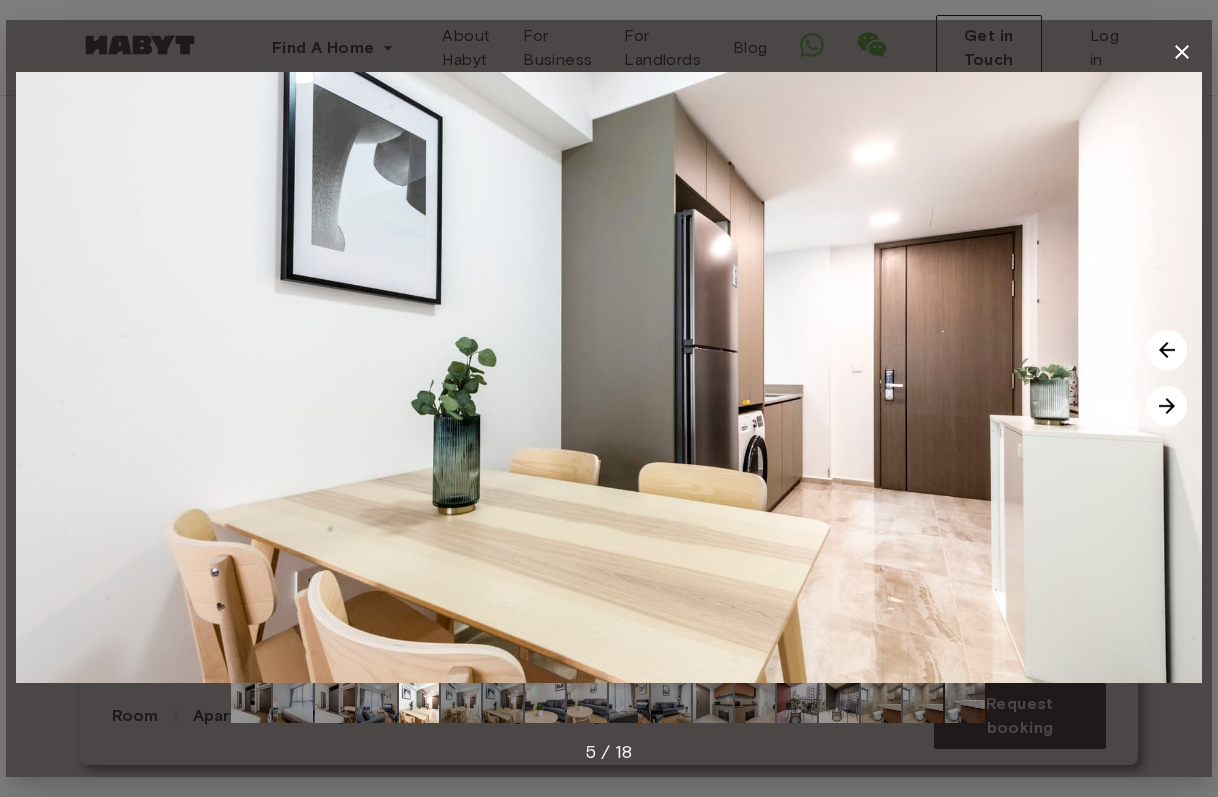 click 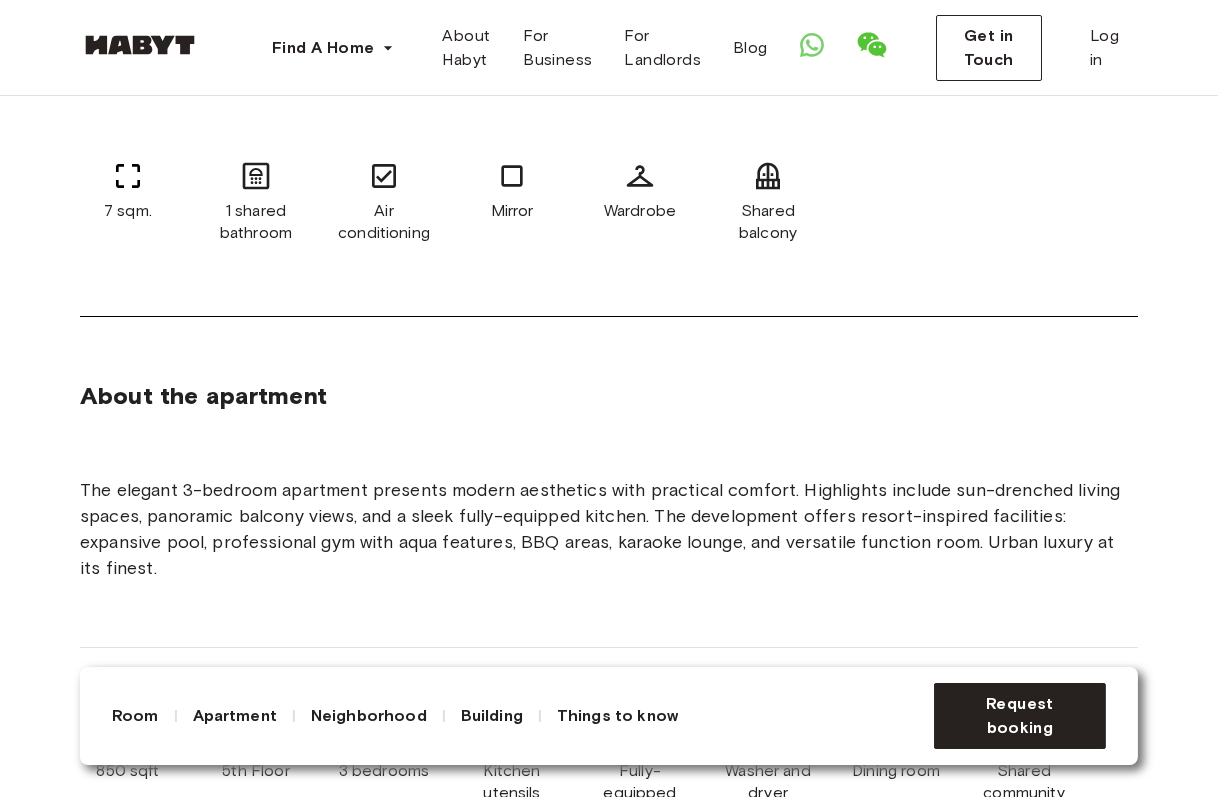 scroll, scrollTop: 808, scrollLeft: 16, axis: both 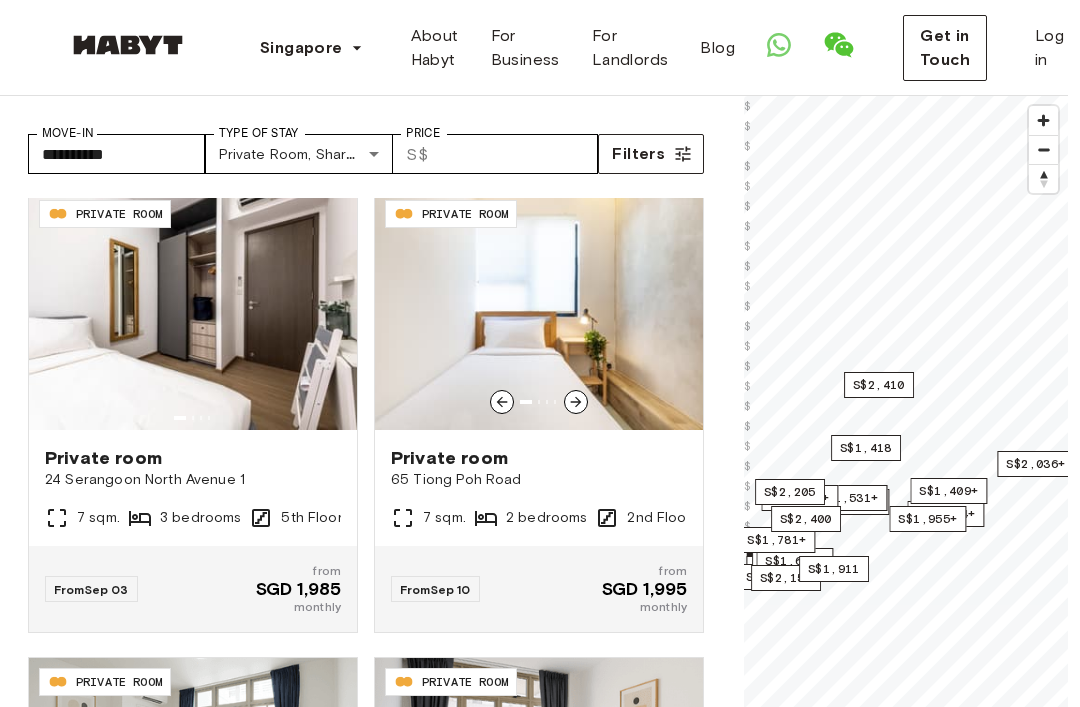 click on "65 Tiong Poh Road" at bounding box center (539, 480) 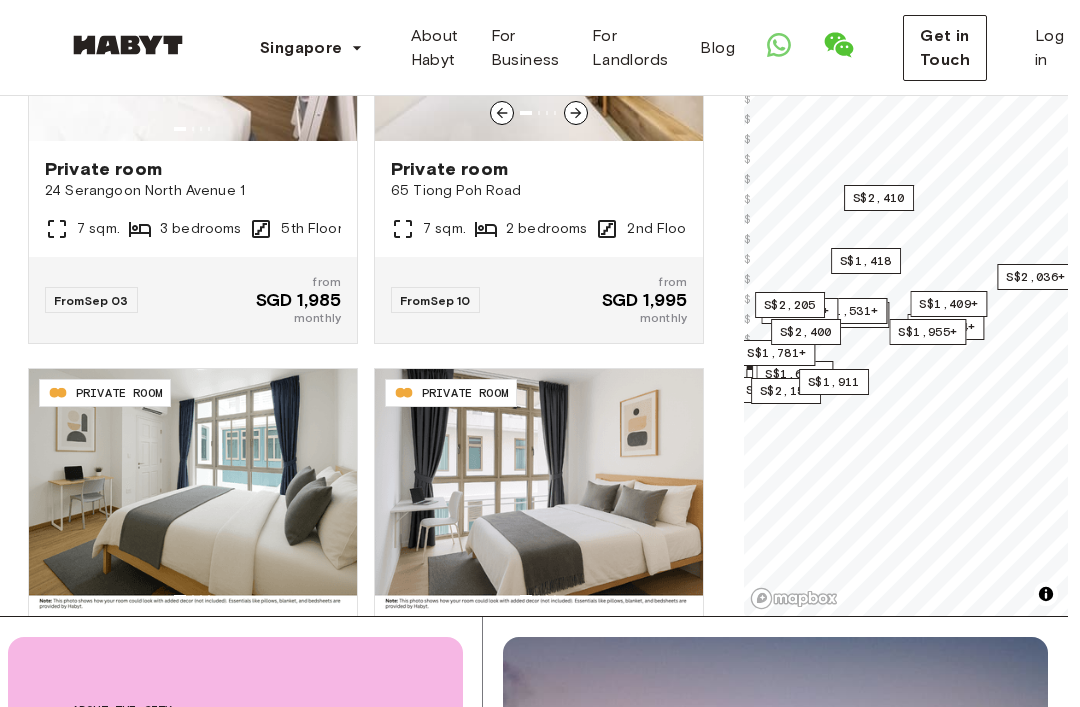 scroll, scrollTop: 400, scrollLeft: 15, axis: both 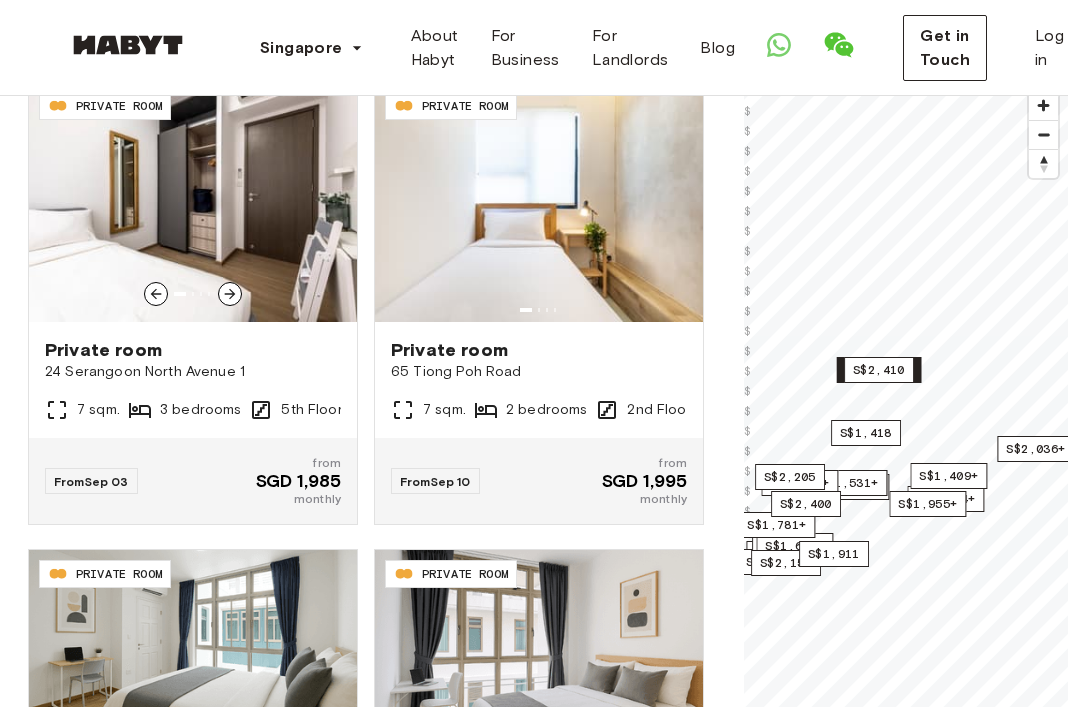 click on "Private room" at bounding box center (193, 350) 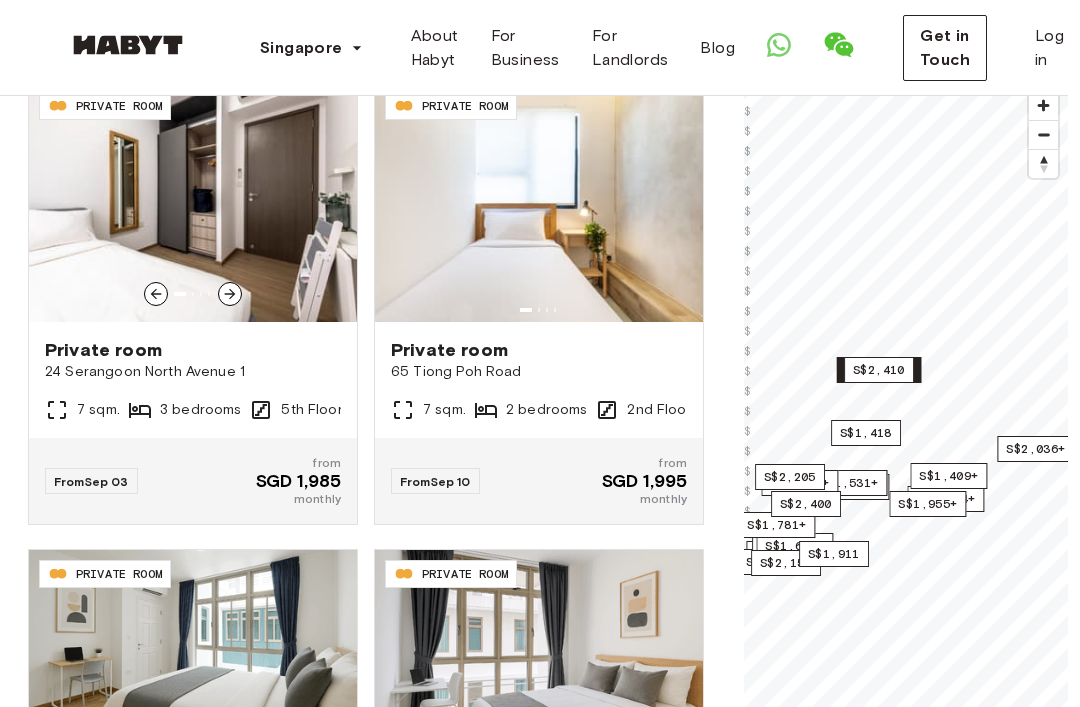 scroll, scrollTop: 260, scrollLeft: 15, axis: both 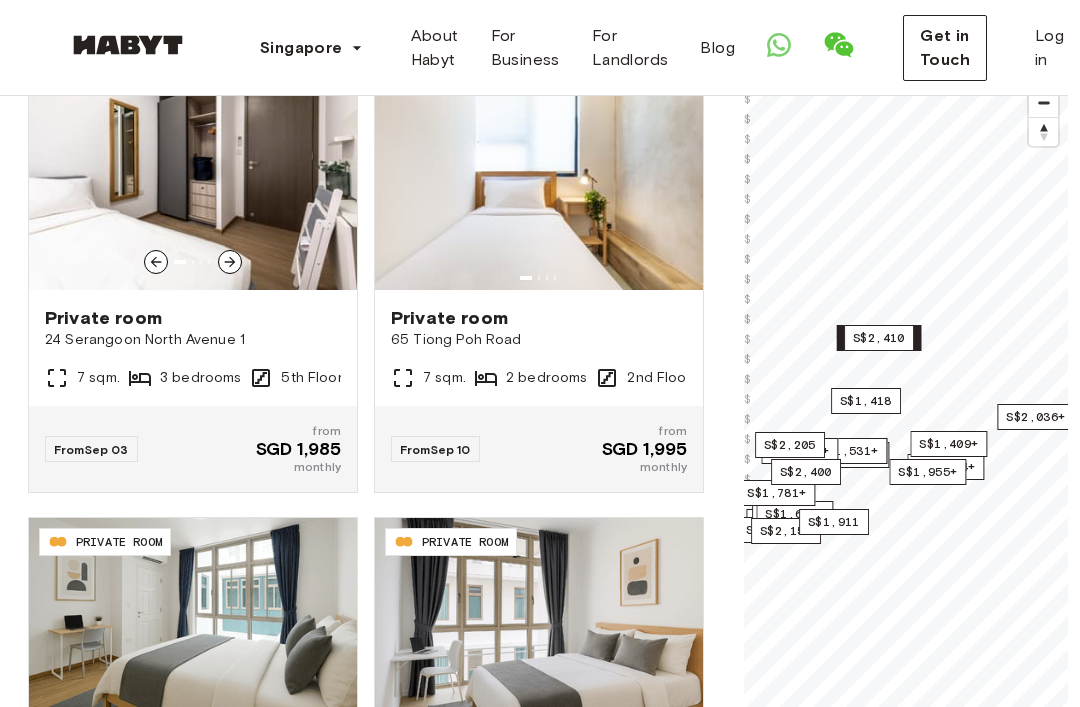 click on "Private room" at bounding box center [539, 318] 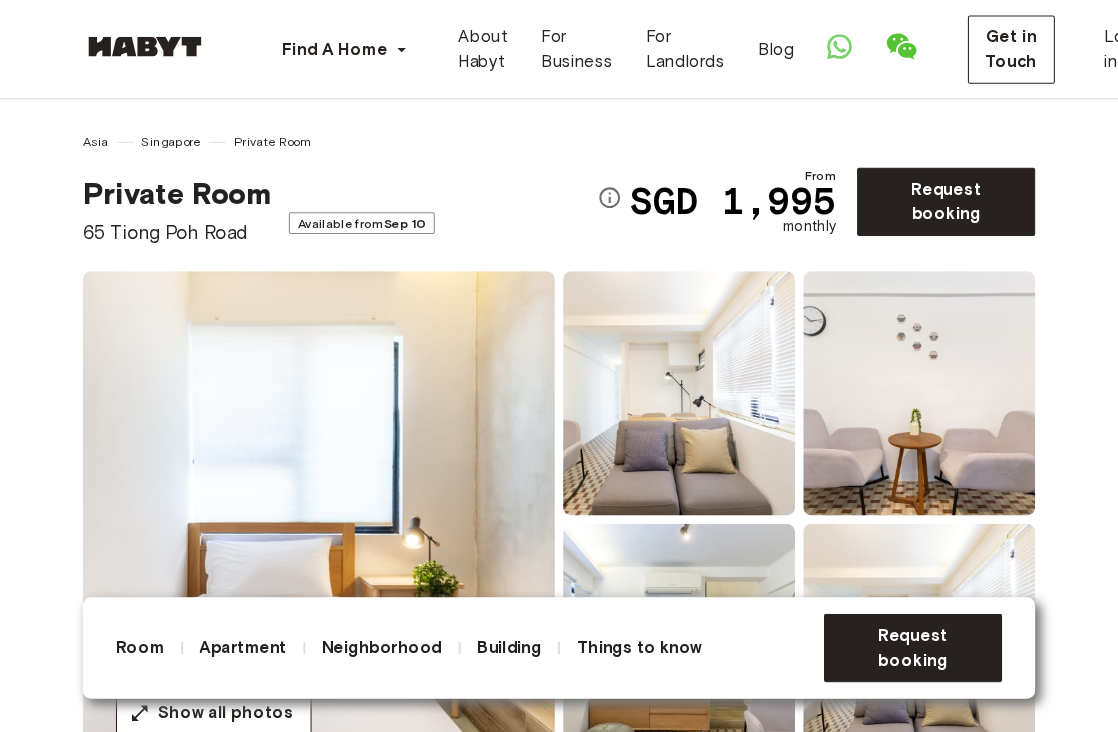 scroll, scrollTop: 5, scrollLeft: 0, axis: vertical 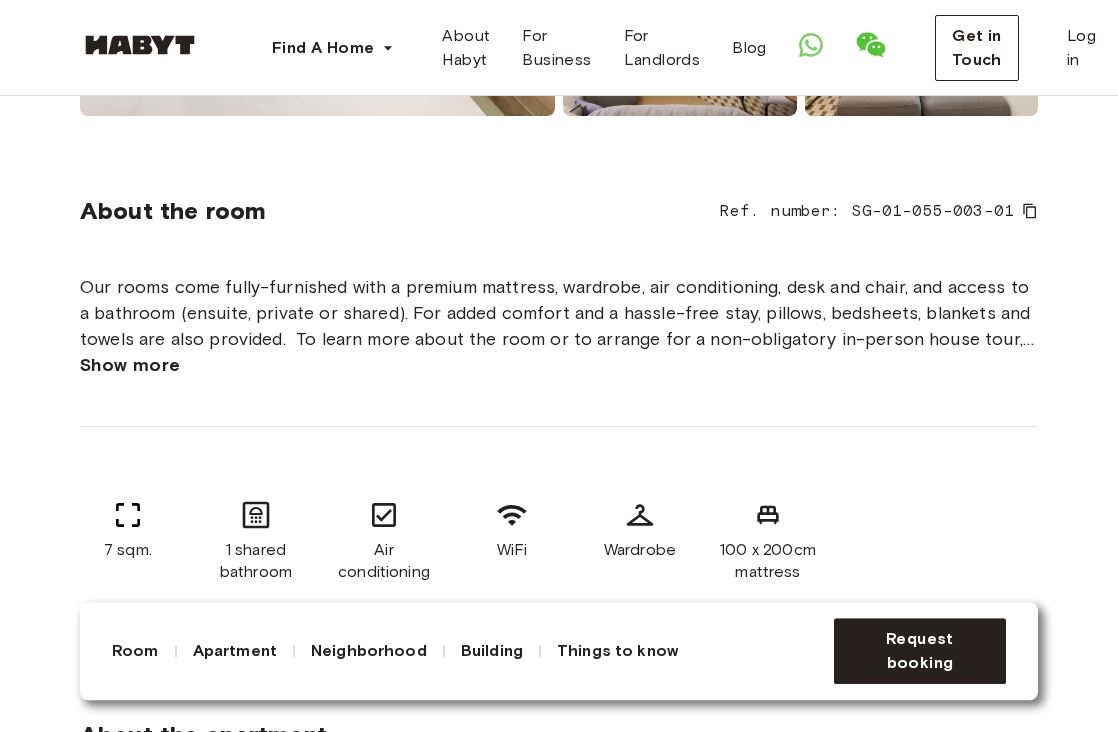 click on "Show more" at bounding box center (130, 365) 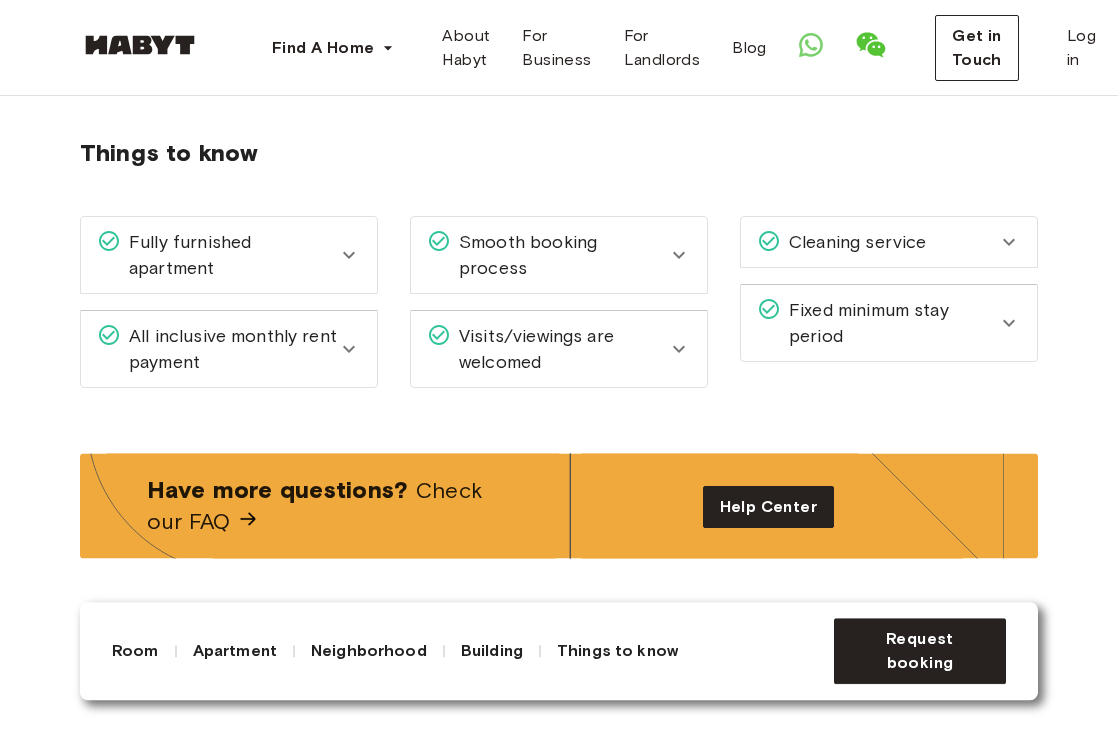 scroll, scrollTop: 2894, scrollLeft: 0, axis: vertical 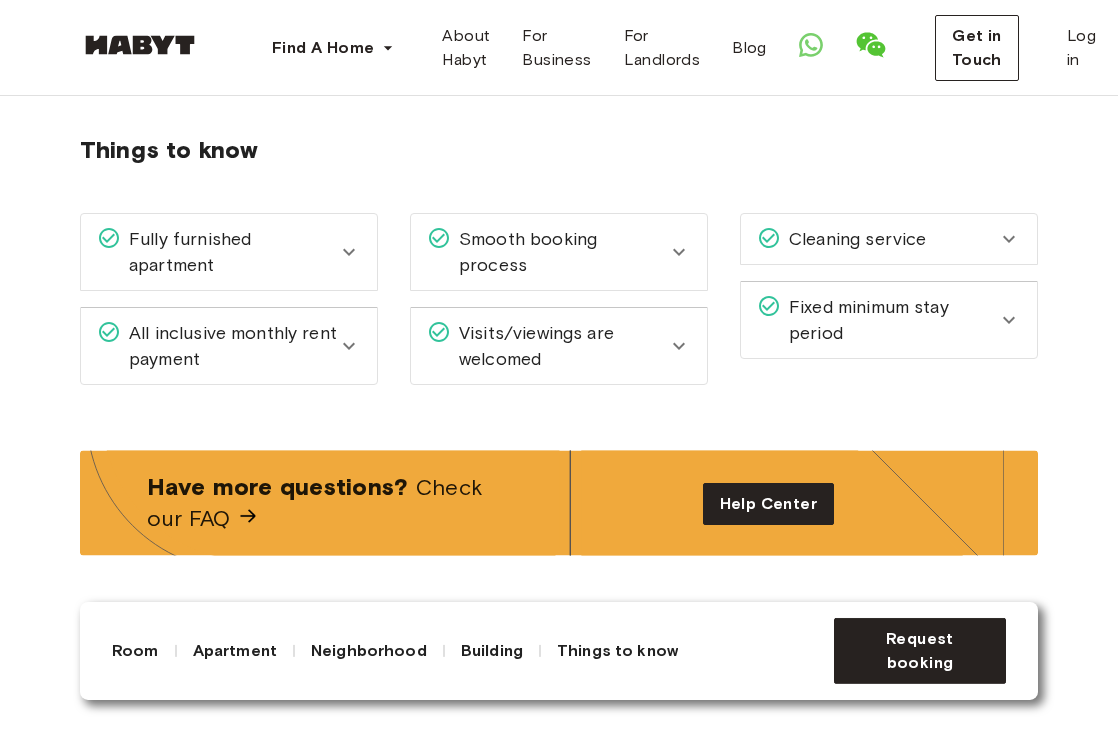 click on "All inclusive monthly rent payment" at bounding box center [229, 346] 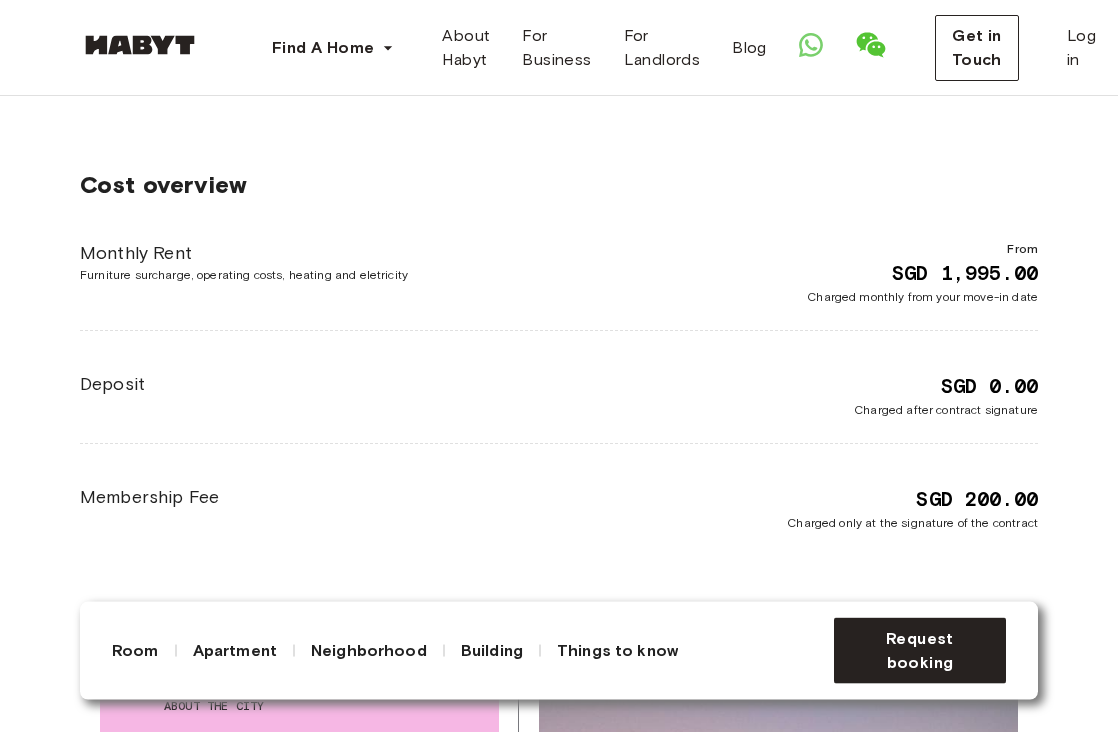 scroll, scrollTop: 3841, scrollLeft: 0, axis: vertical 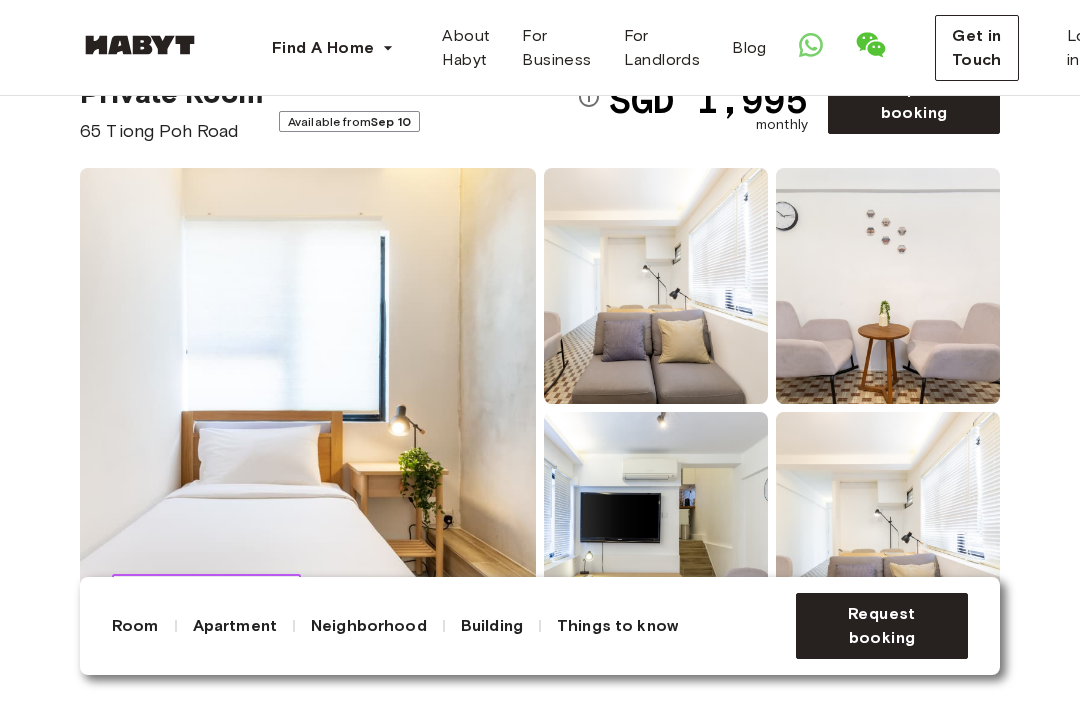 click on "Show all photos" at bounding box center (218, 595) 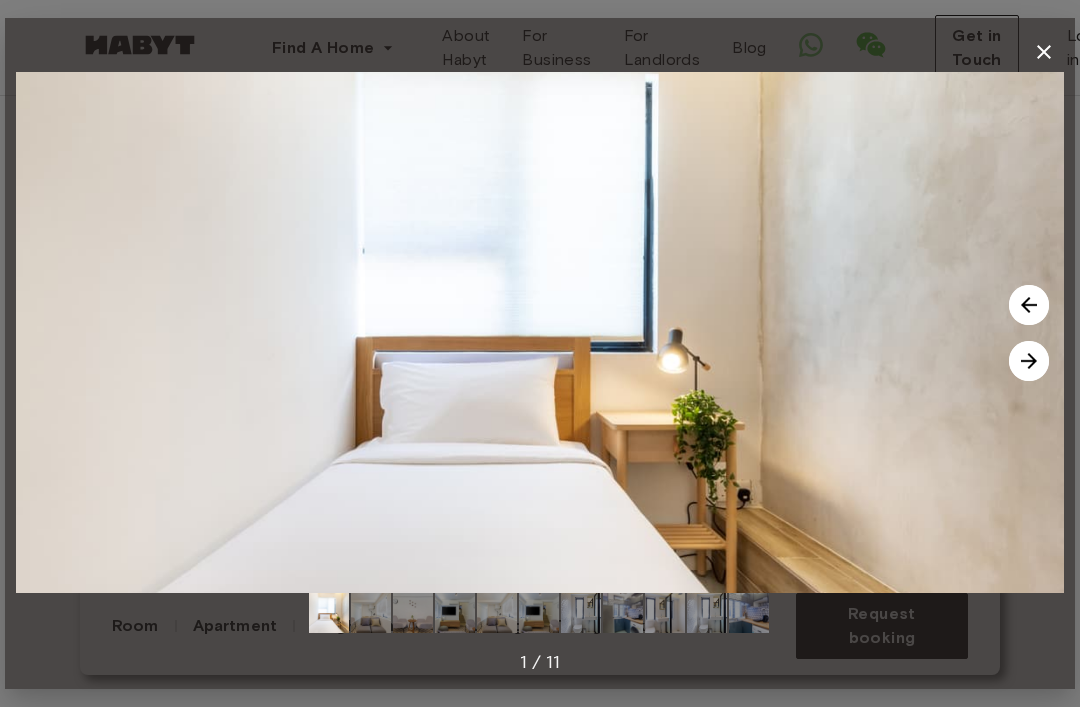 click at bounding box center (1029, 305) 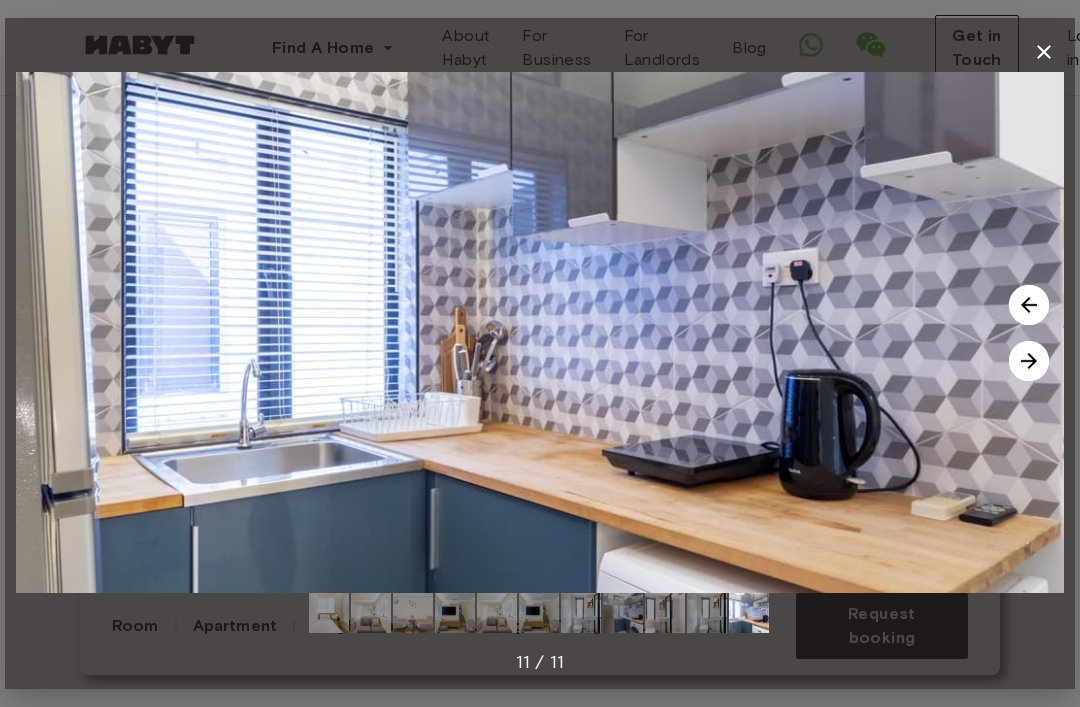 click at bounding box center [1029, 305] 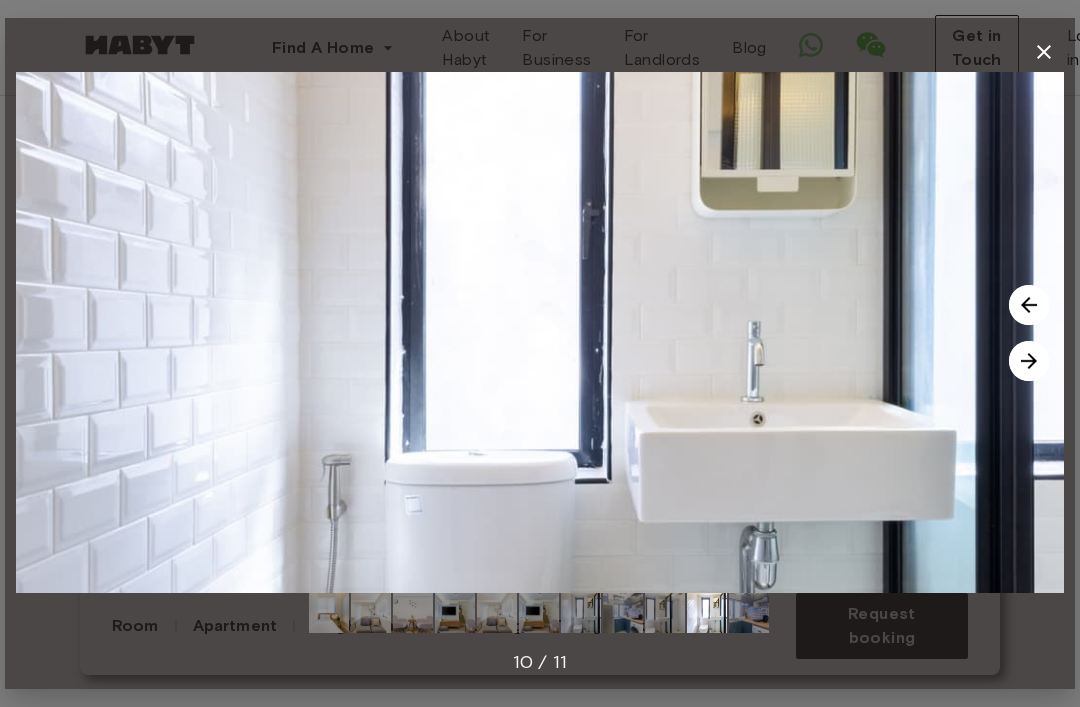 click at bounding box center (1029, 305) 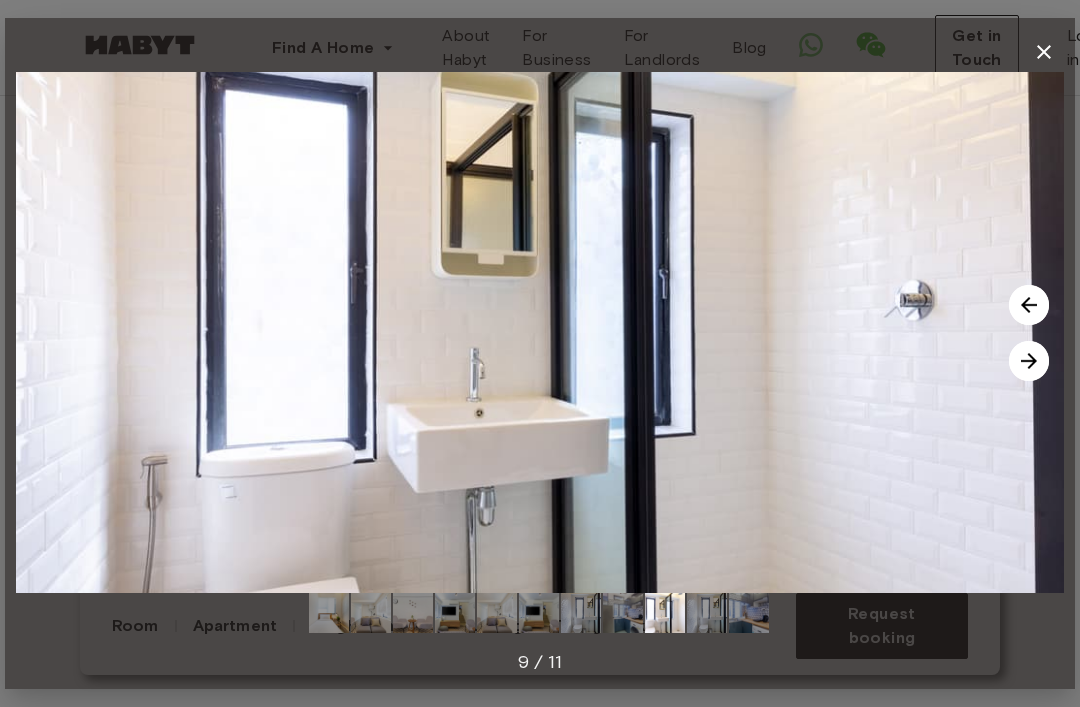 click at bounding box center (1029, 305) 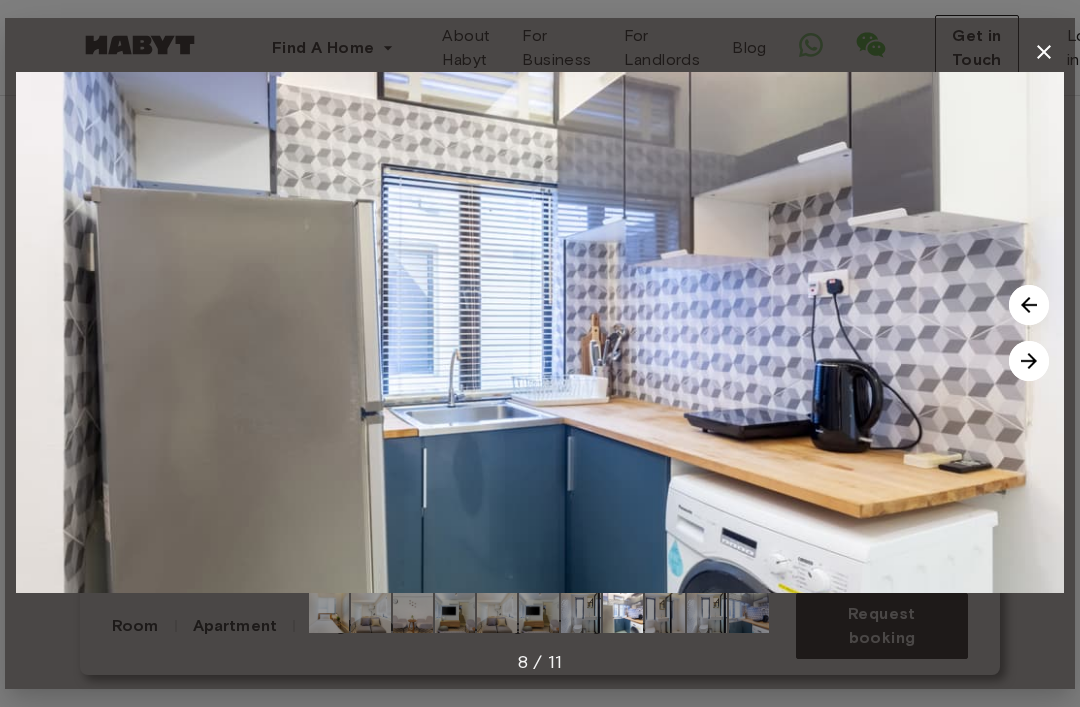 click at bounding box center (1029, 305) 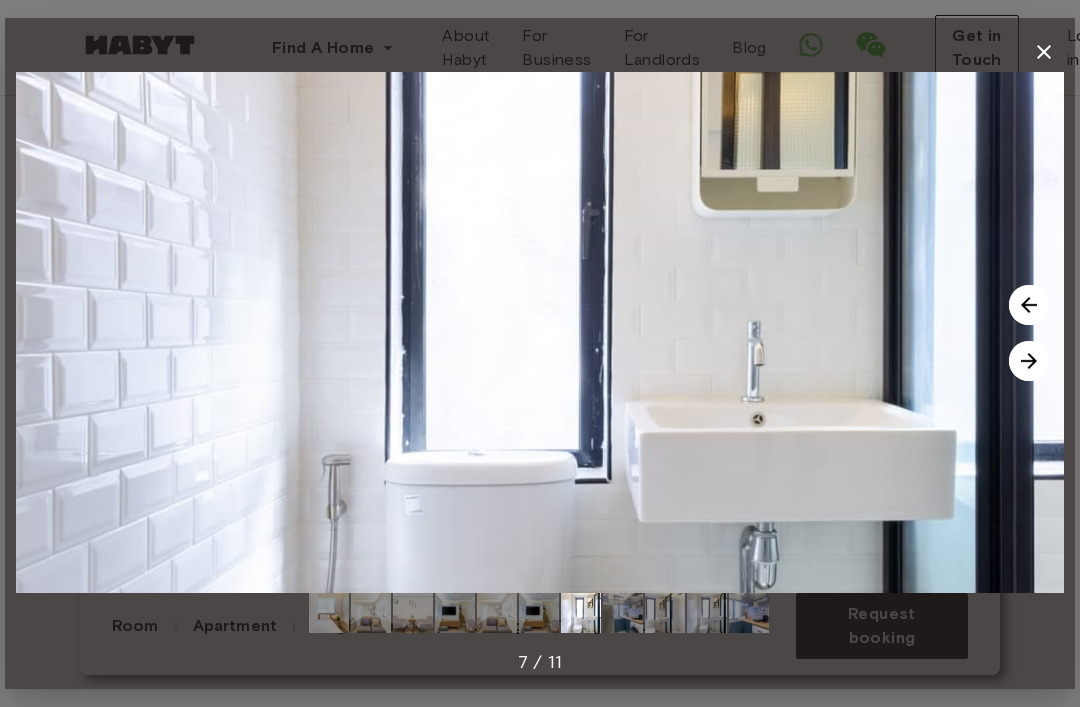 click at bounding box center [1029, 305] 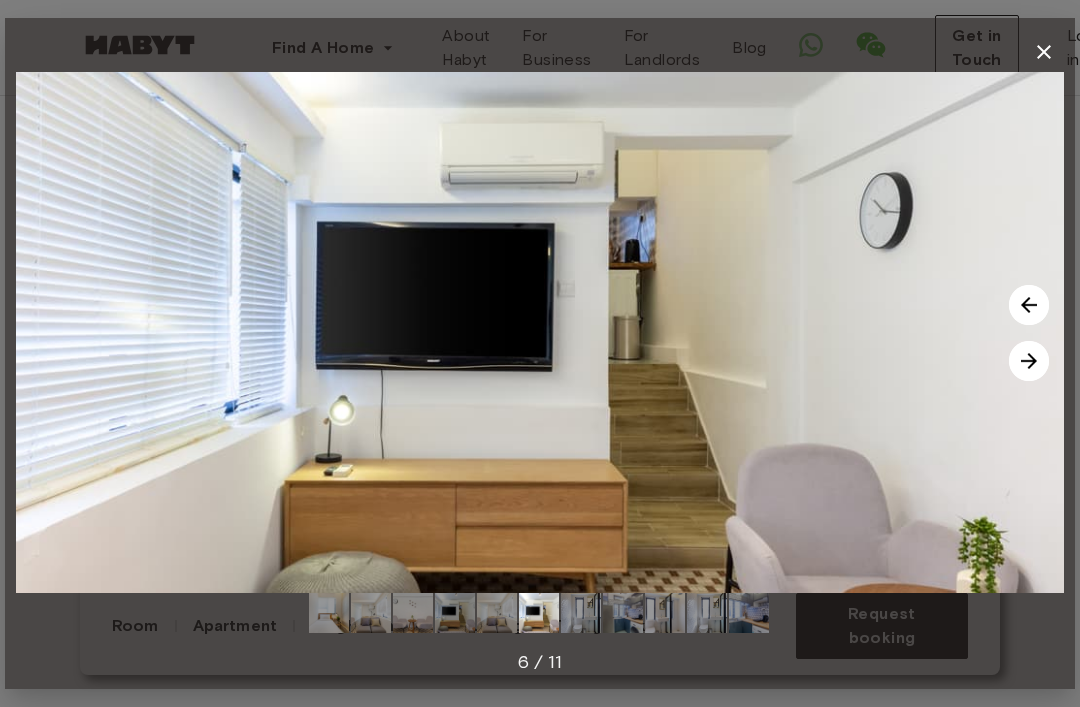 click at bounding box center (1029, 305) 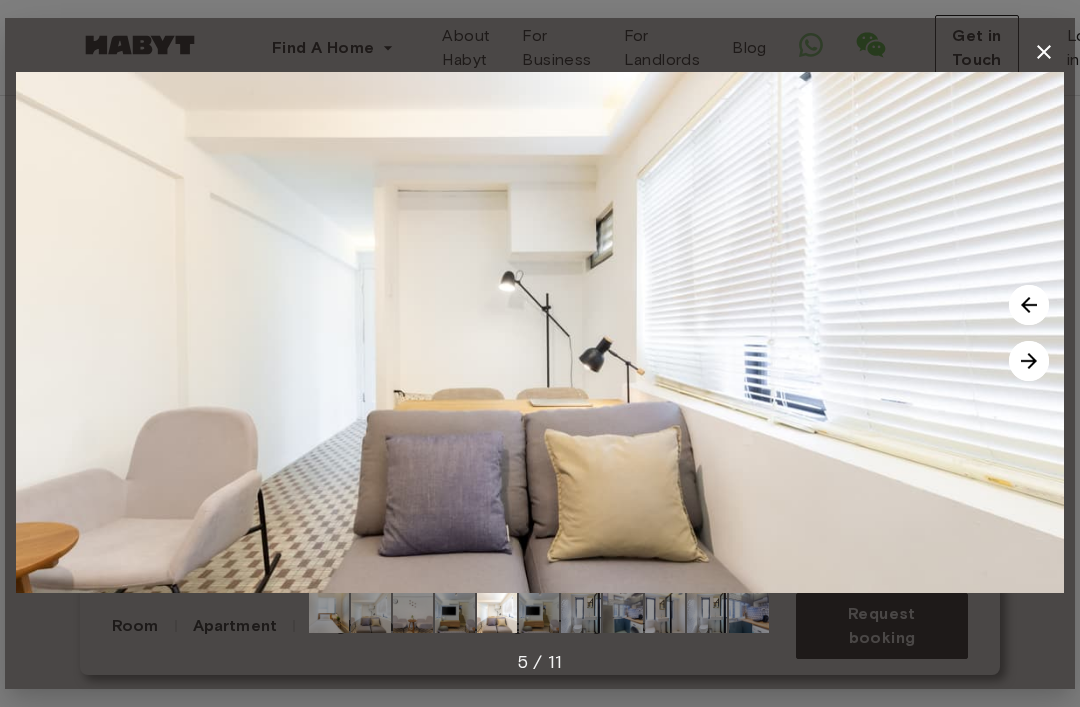 click at bounding box center [1029, 305] 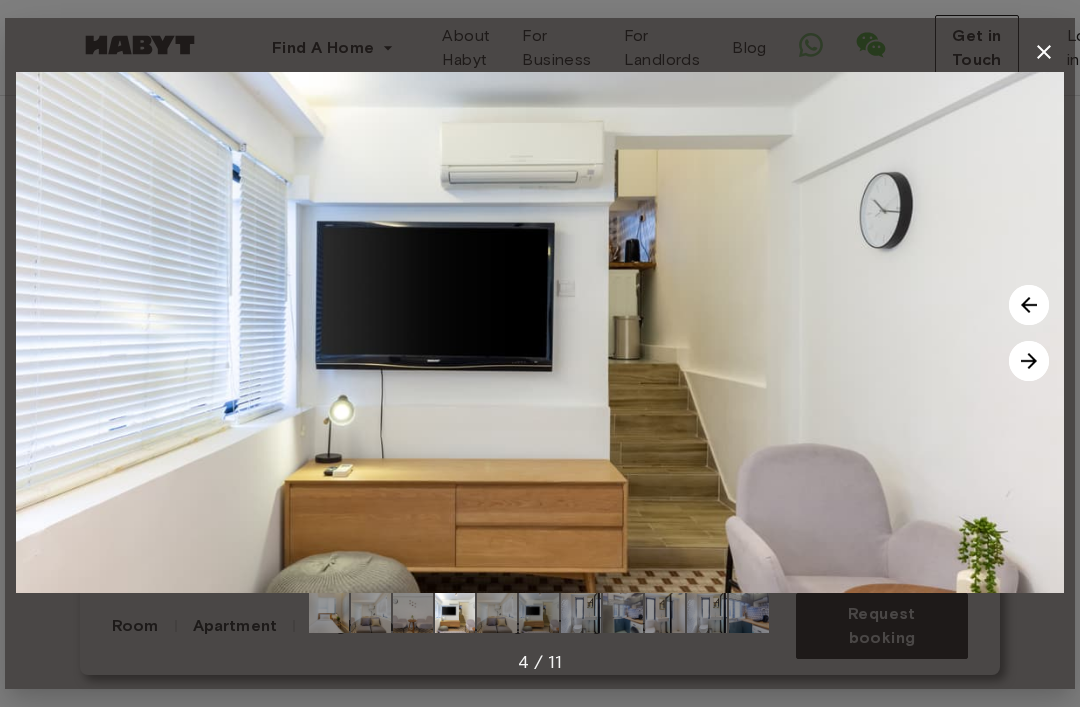 click at bounding box center [540, 332] 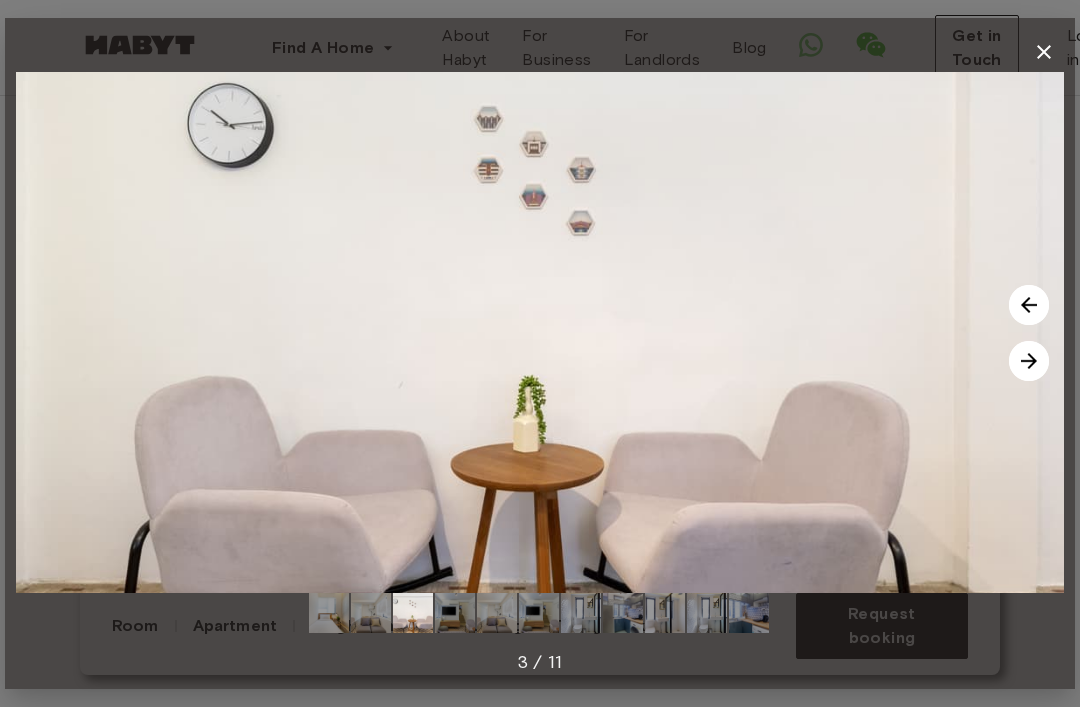 click at bounding box center [1029, 305] 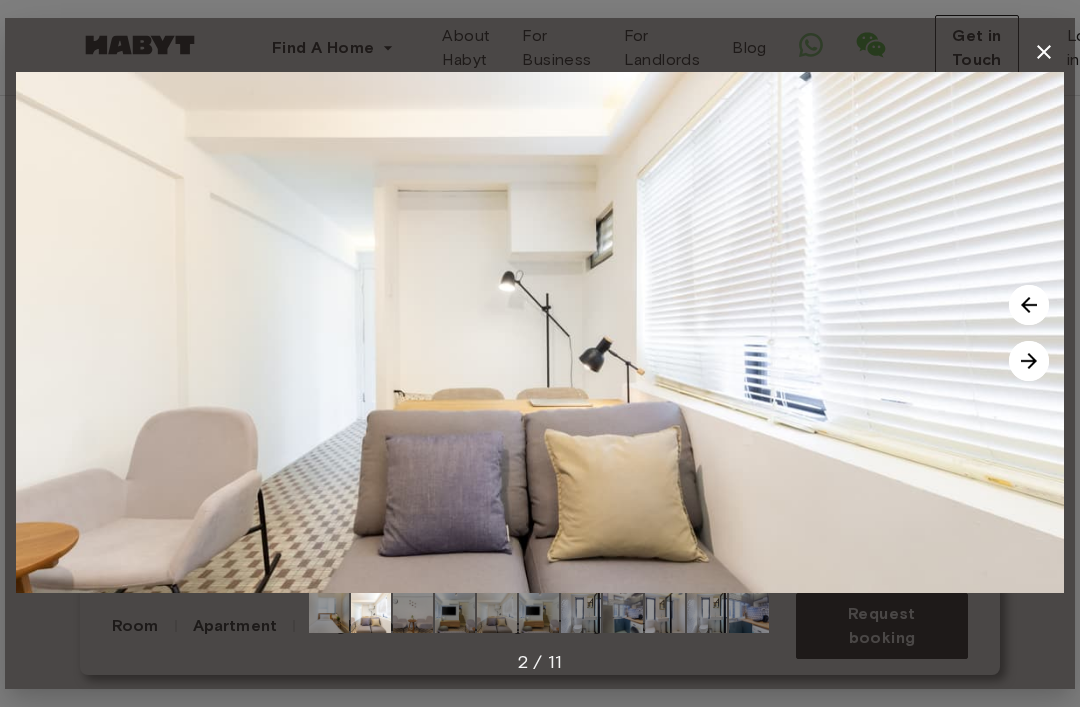 click at bounding box center (1029, 305) 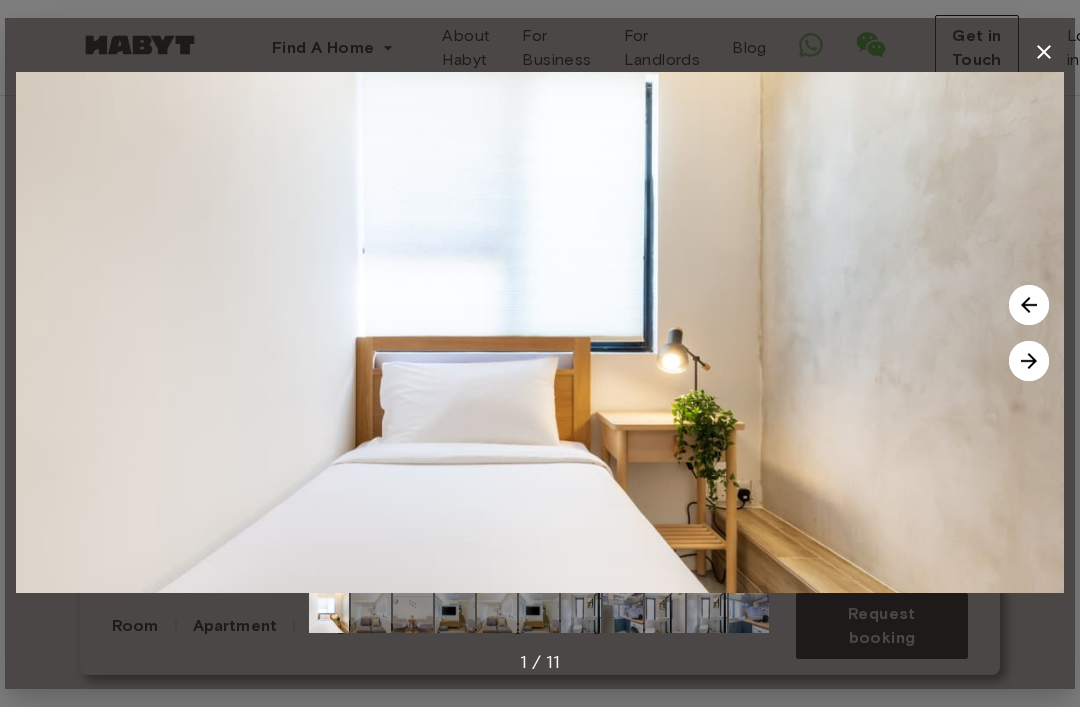click 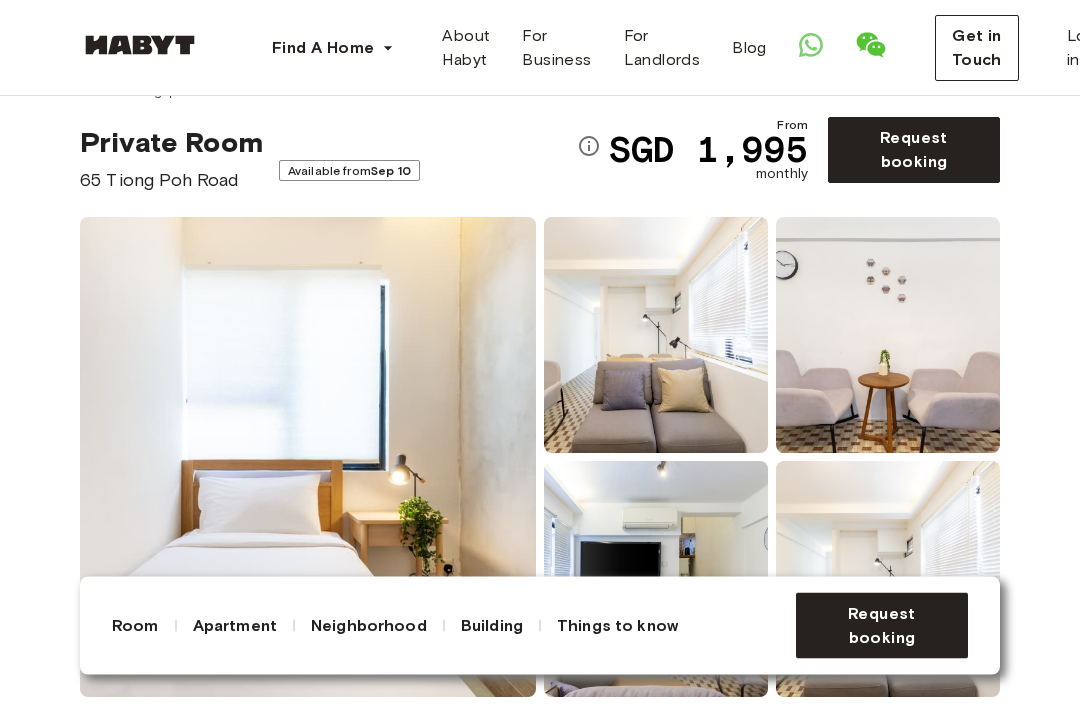 scroll, scrollTop: 0, scrollLeft: 0, axis: both 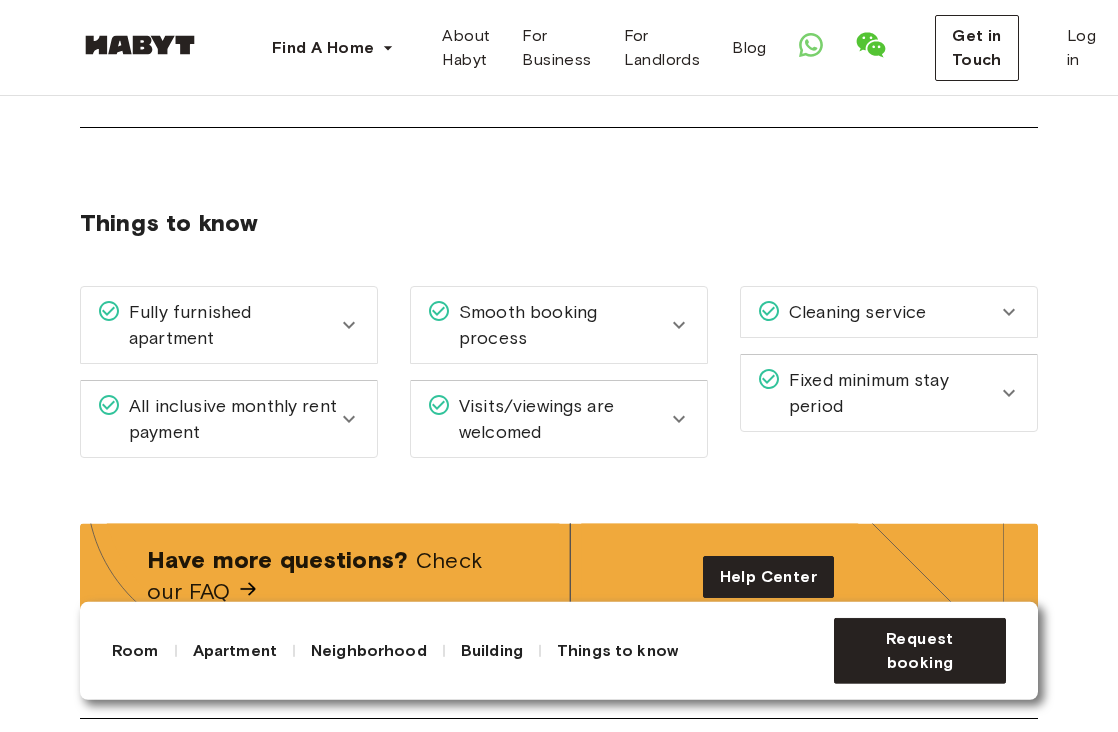 click on "All inclusive monthly rent payment" at bounding box center (229, 419) 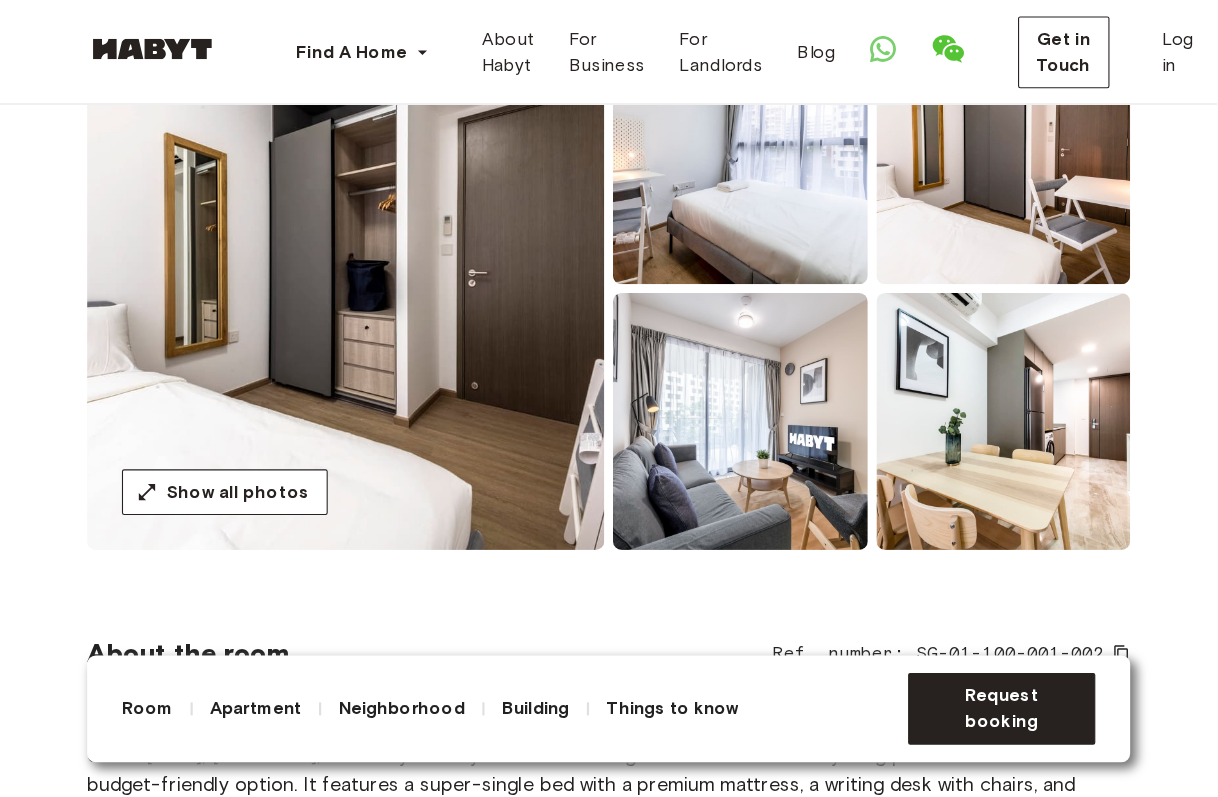 scroll, scrollTop: 0, scrollLeft: 0, axis: both 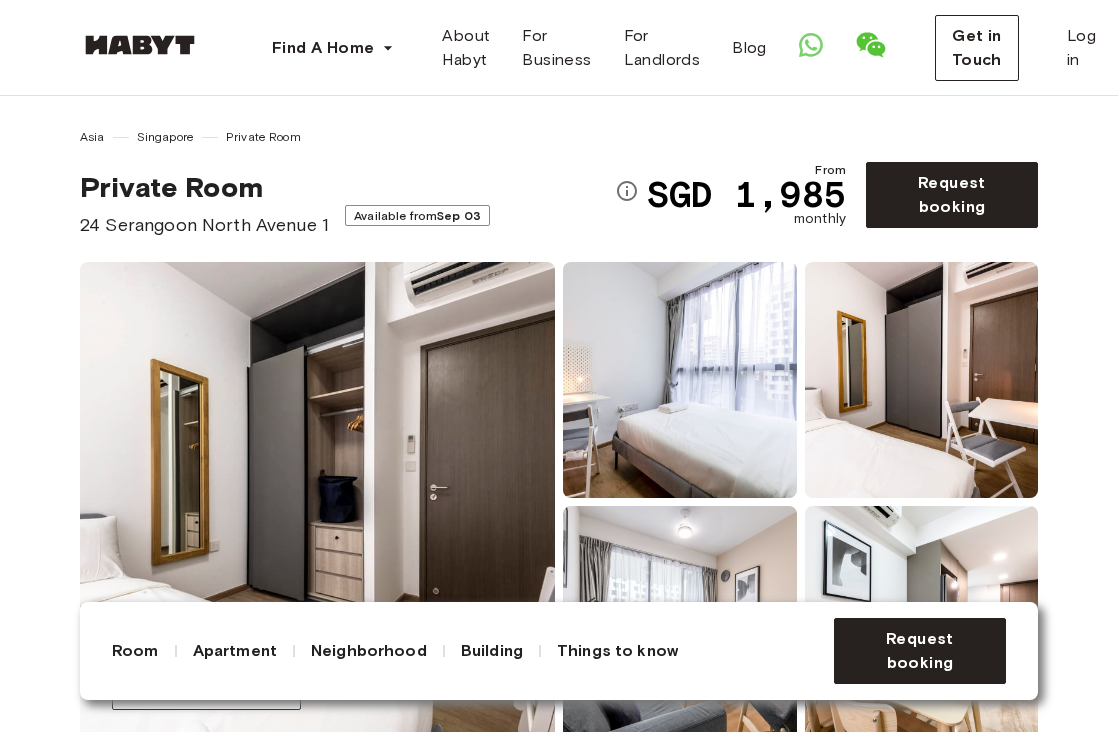 click 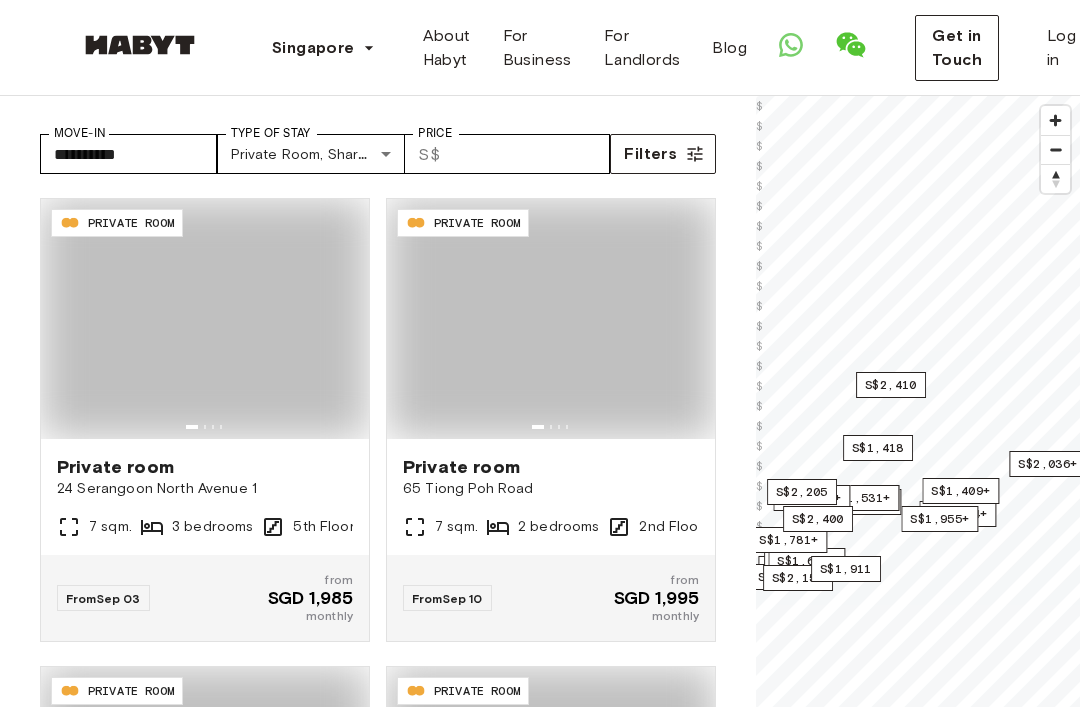 type on "**********" 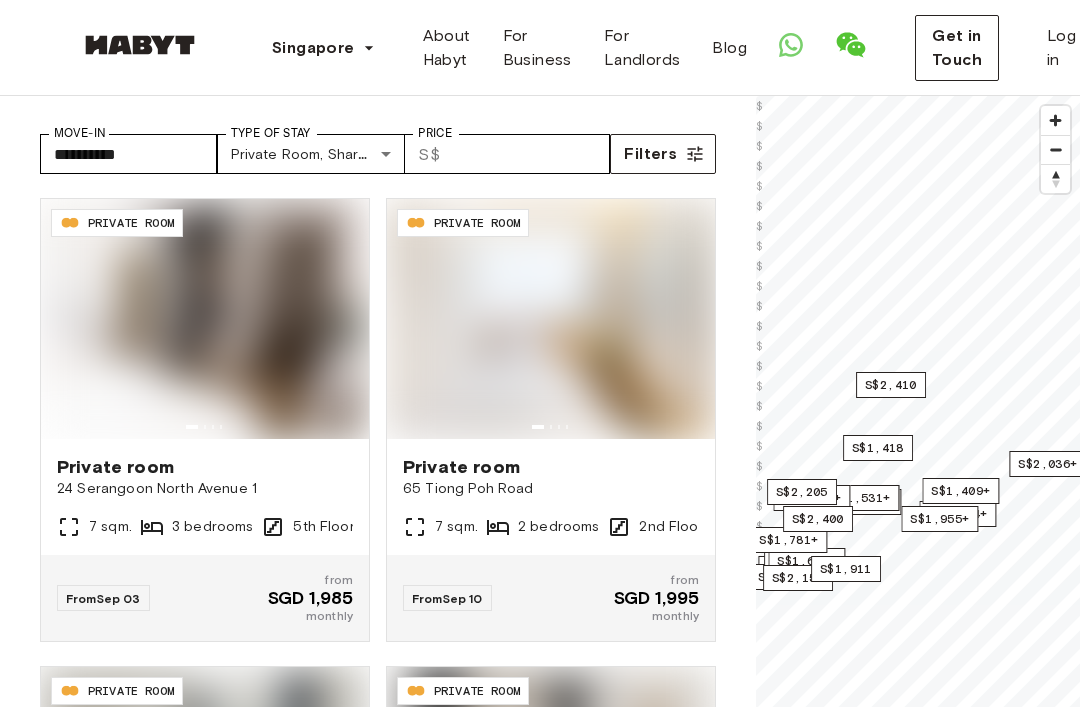 scroll, scrollTop: 0, scrollLeft: 0, axis: both 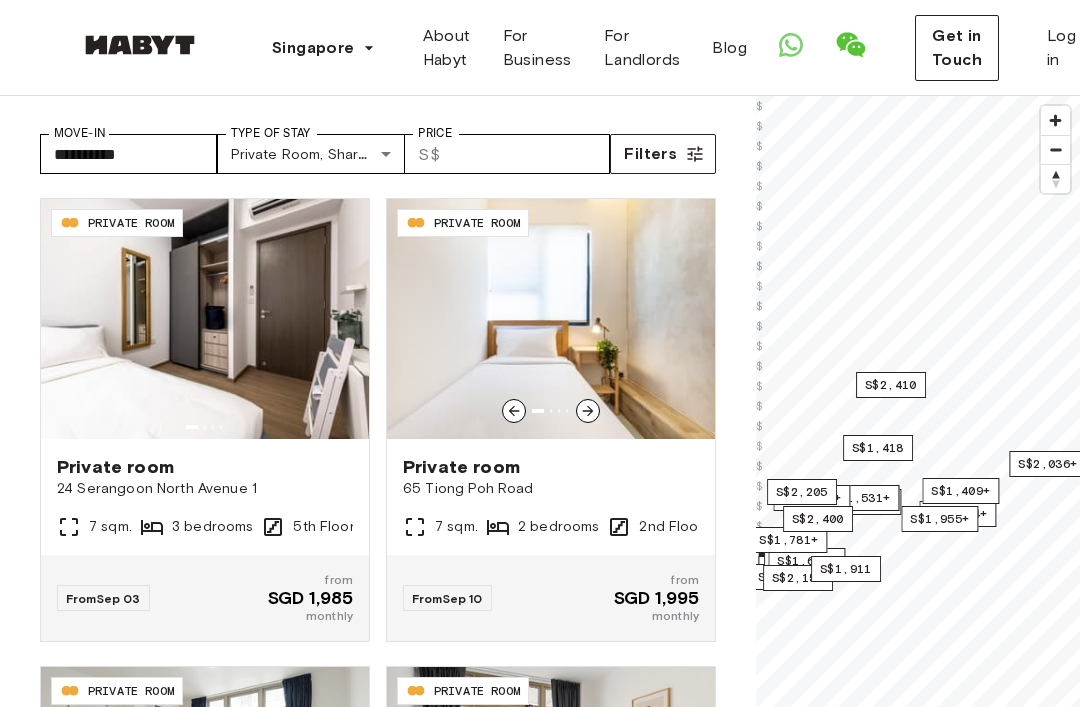 click at bounding box center [551, 319] 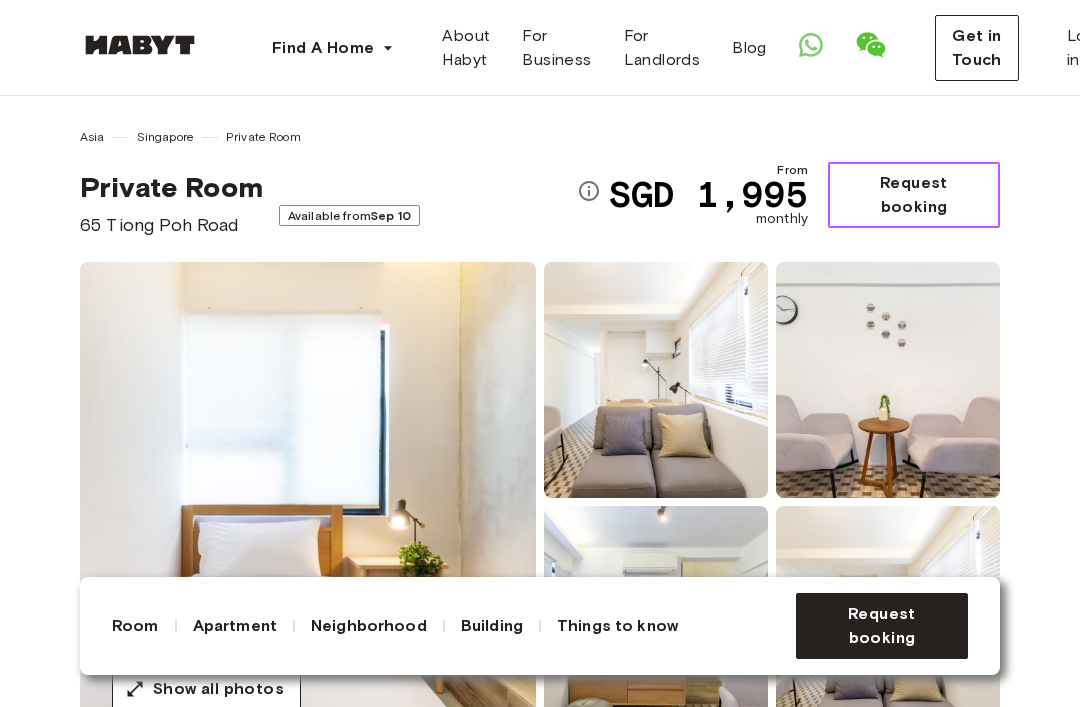 click on "Request booking" at bounding box center [914, 195] 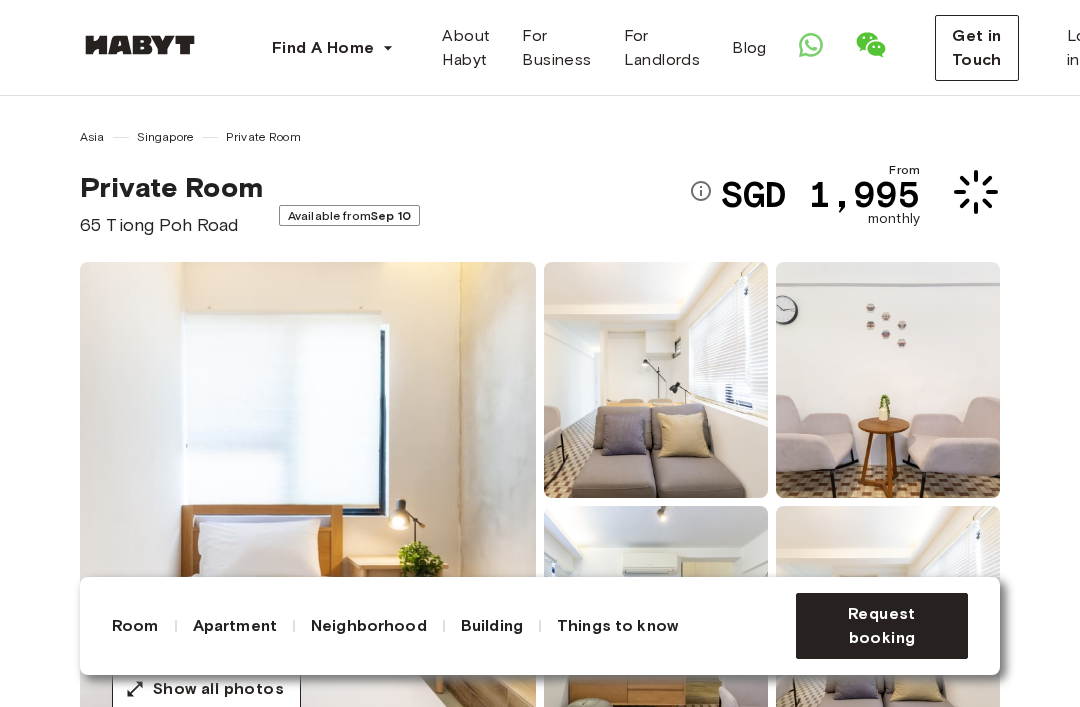 scroll, scrollTop: 0, scrollLeft: 0, axis: both 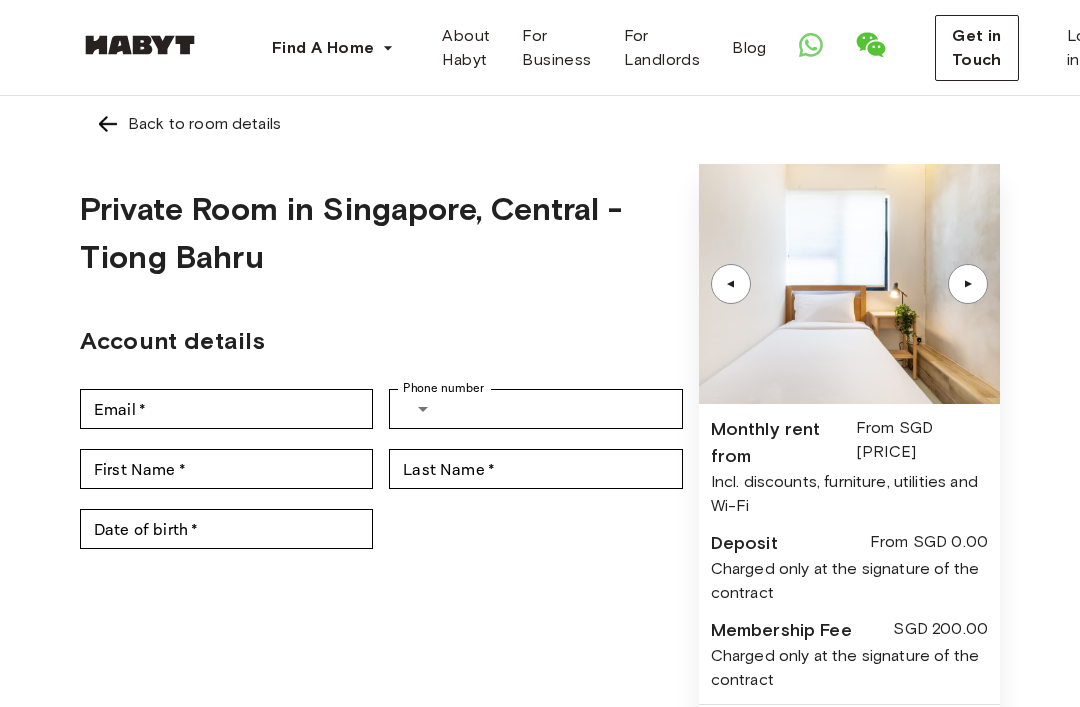 click on "Back to room details" at bounding box center (540, 124) 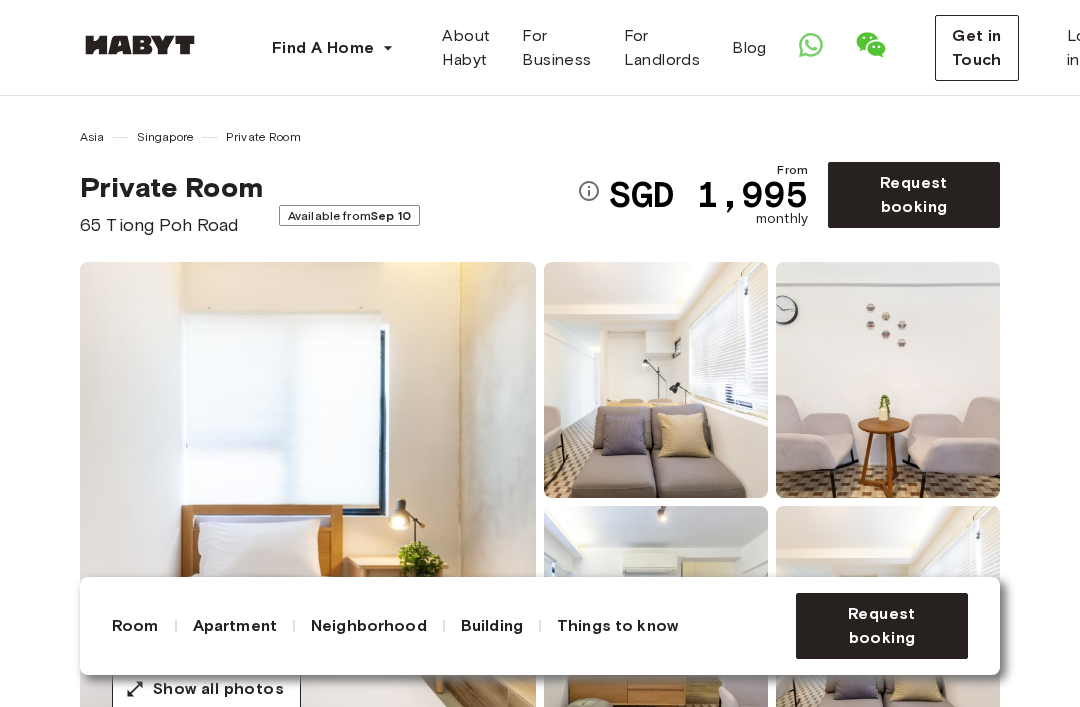 click 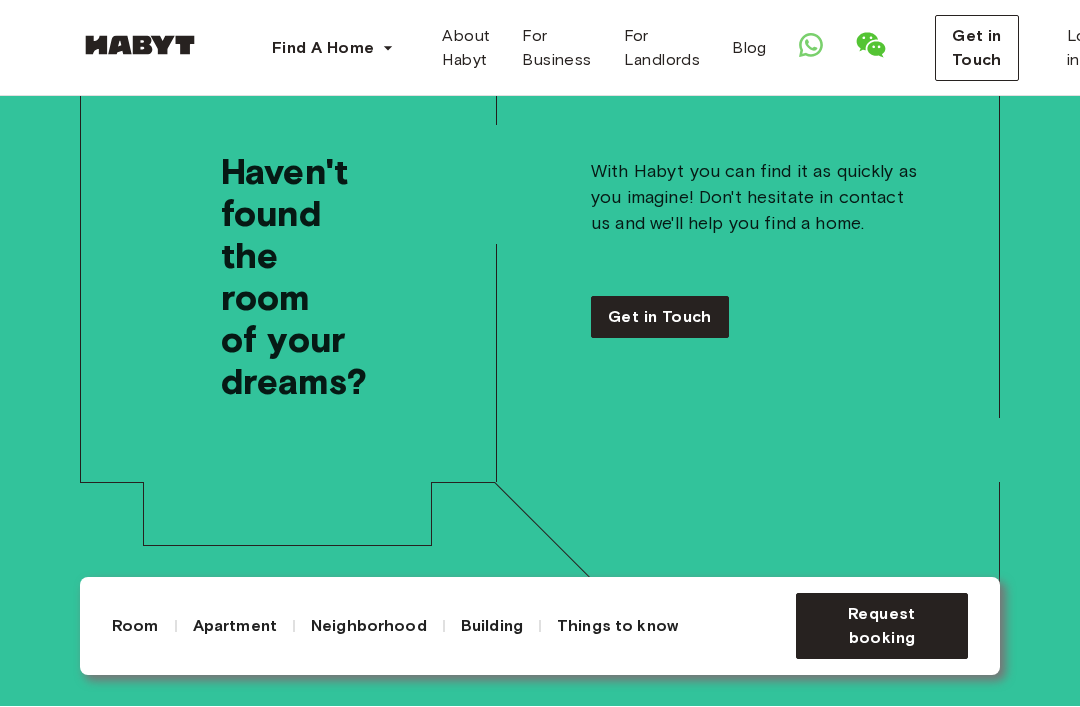scroll, scrollTop: 5793, scrollLeft: 0, axis: vertical 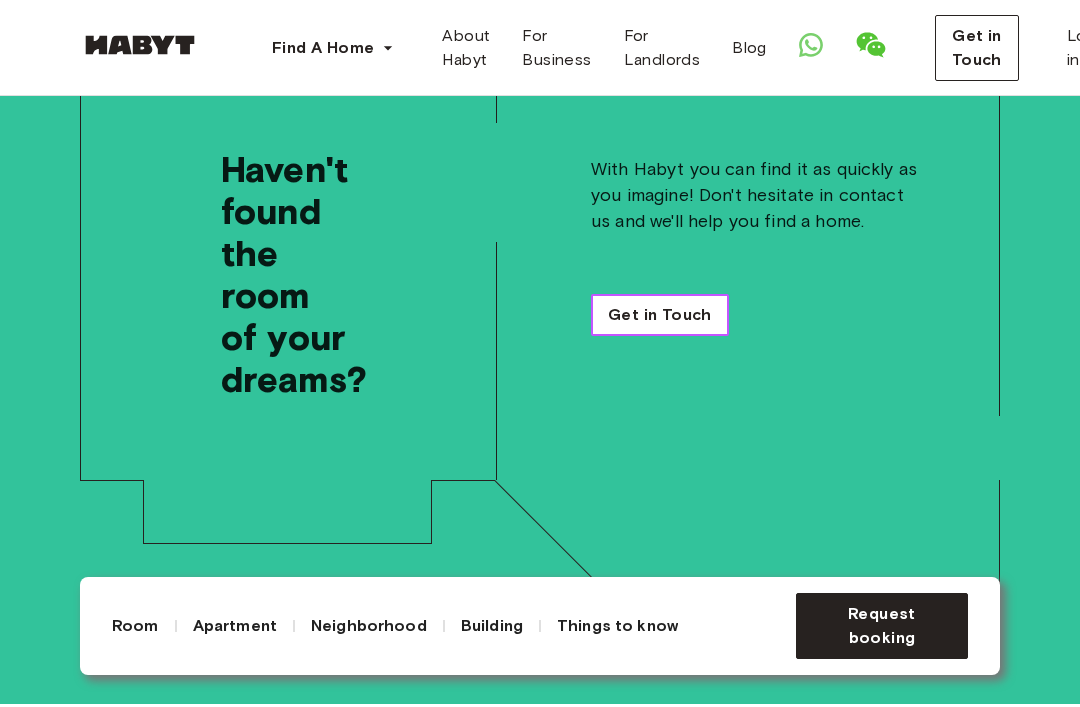 click on "Get in Touch" at bounding box center [660, 315] 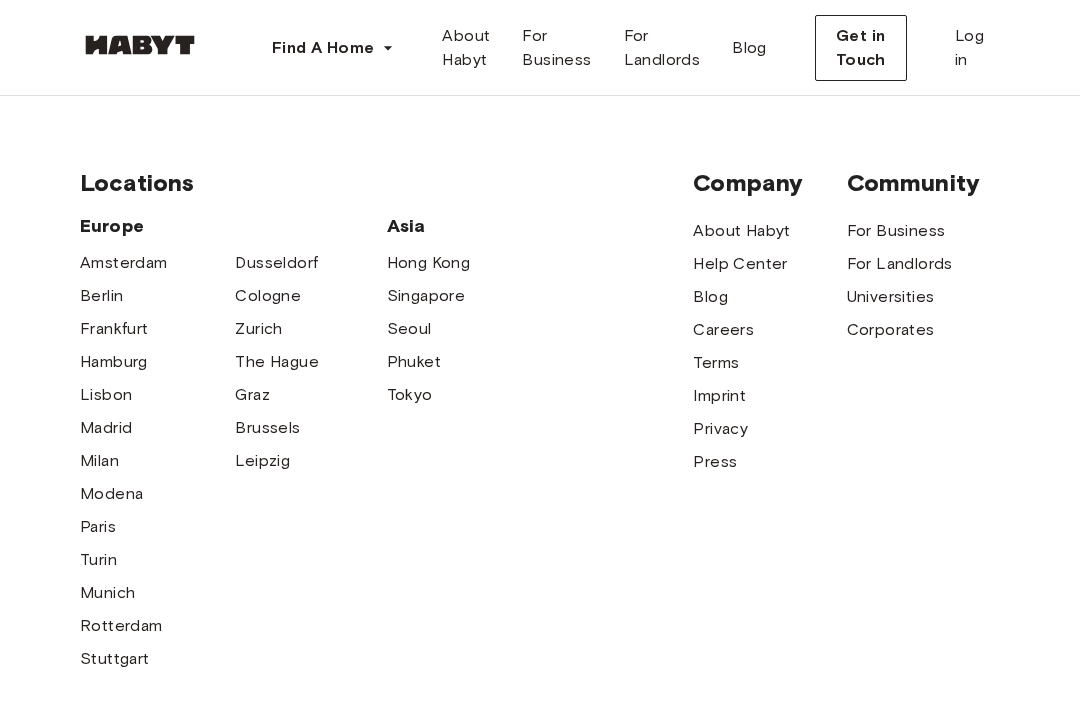 scroll, scrollTop: 838, scrollLeft: 0, axis: vertical 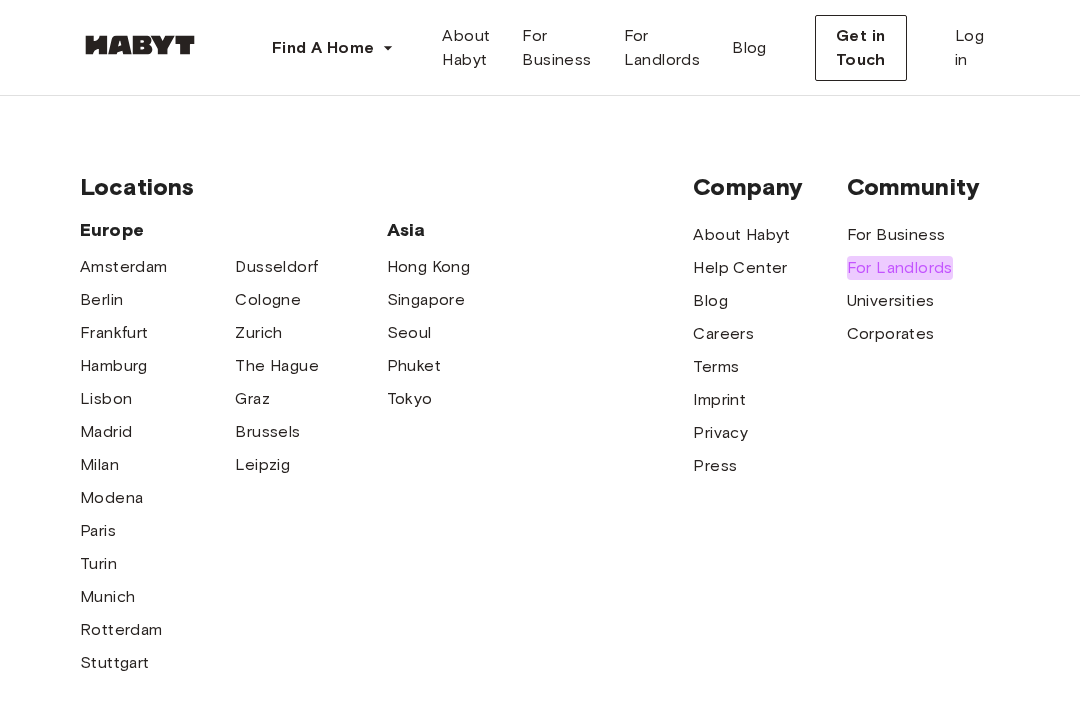 click on "For Landlords" at bounding box center (900, 268) 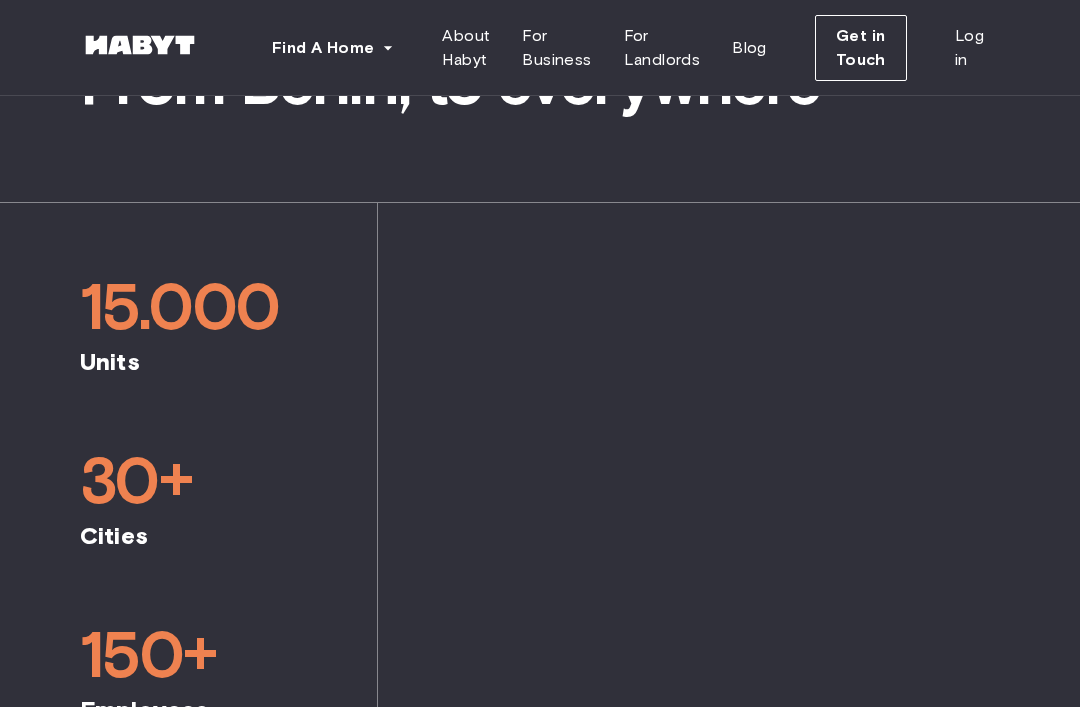 scroll, scrollTop: 0, scrollLeft: 0, axis: both 